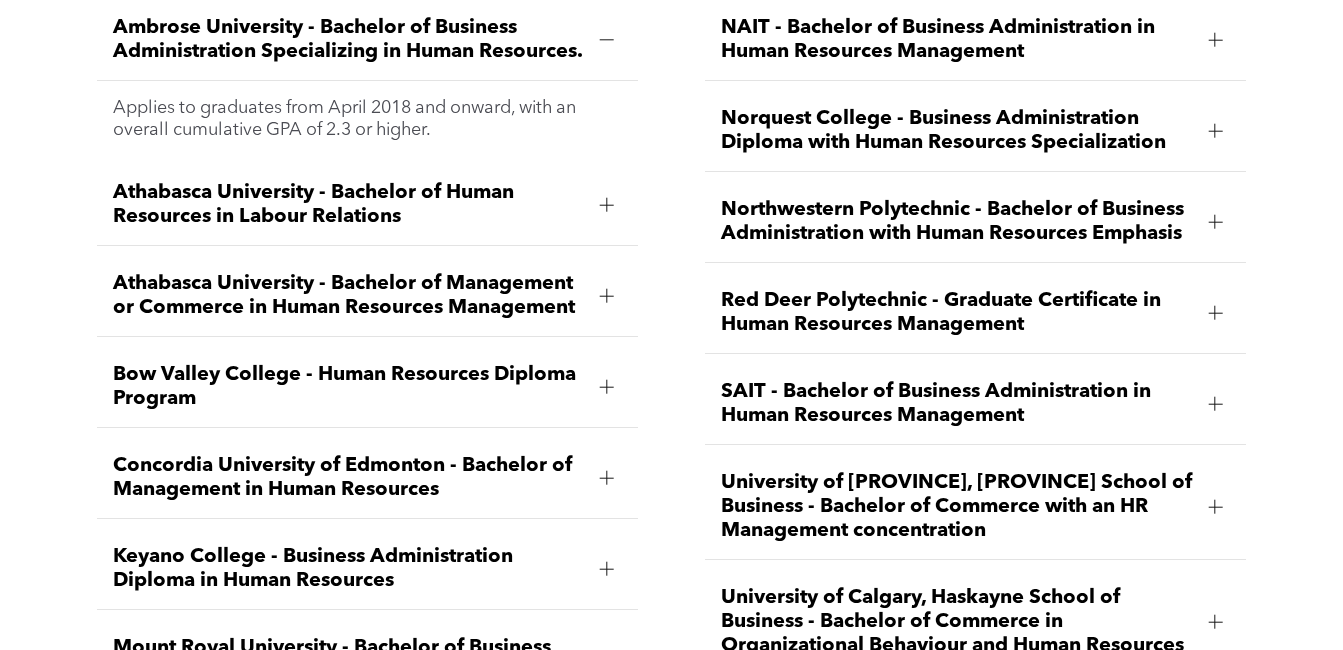 scroll, scrollTop: 2400, scrollLeft: 0, axis: vertical 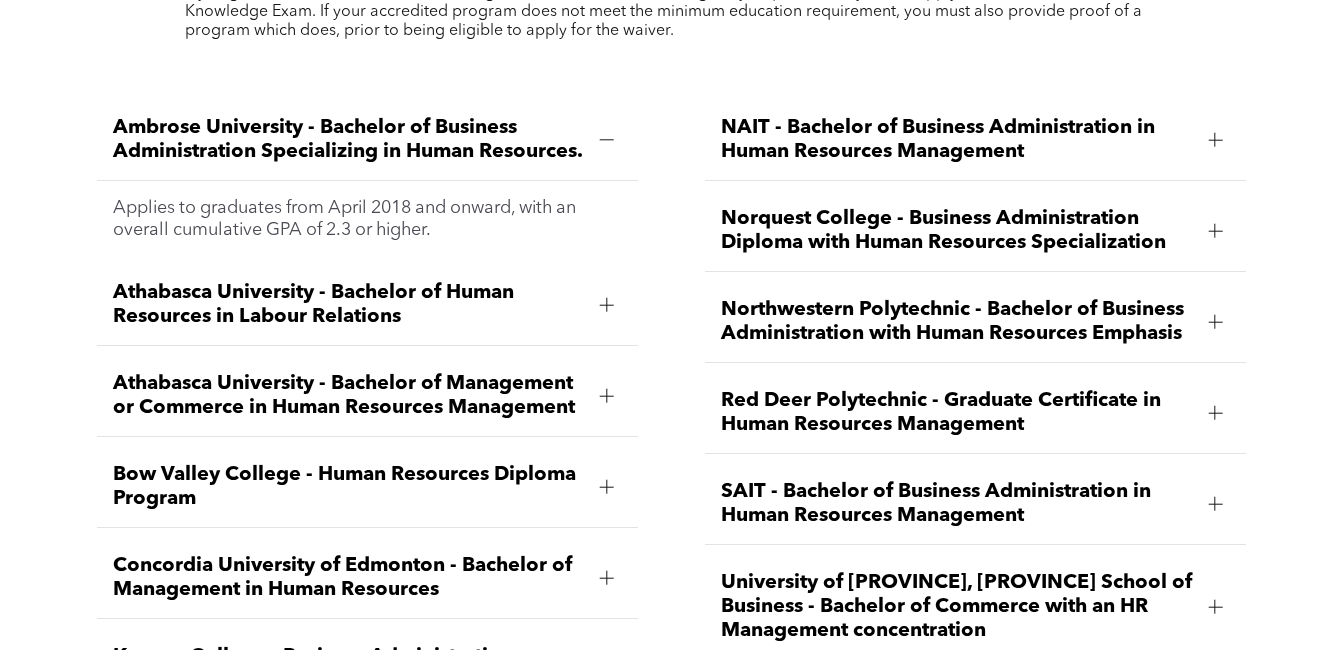 click on "Athabasca University - Bachelor of Management or Commerce in Human Resources Management" at bounding box center (348, 396) 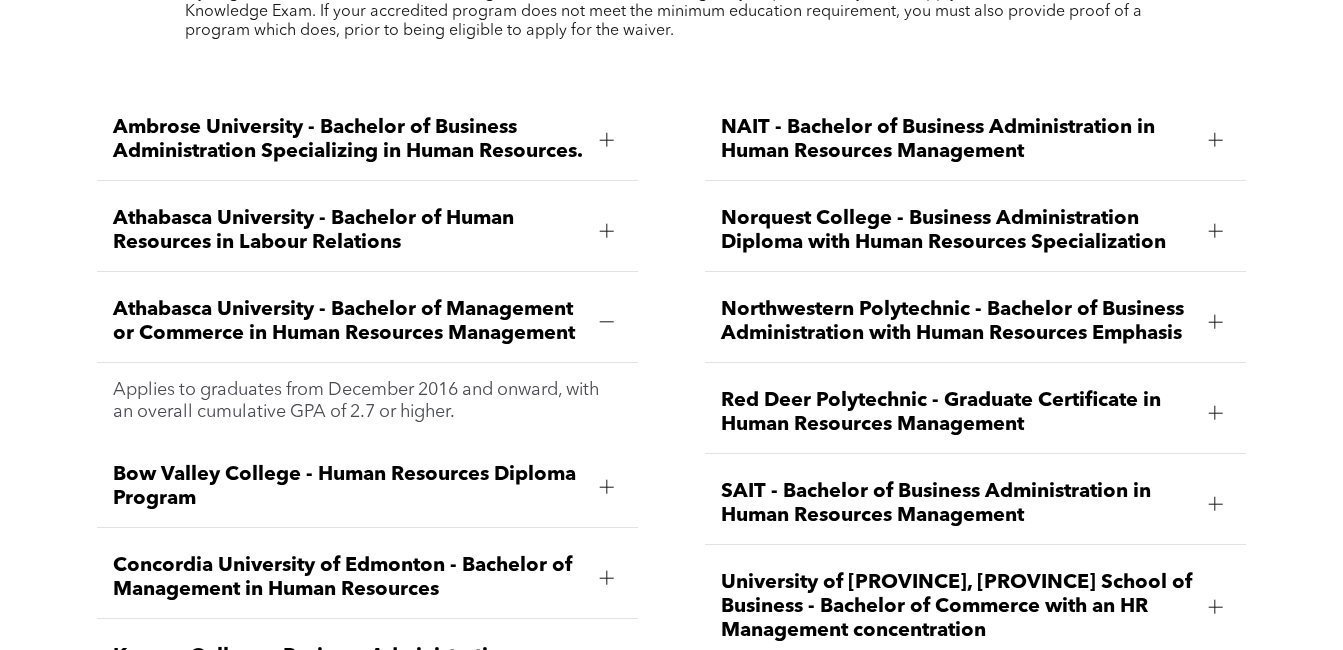 click on "Athabasca University - Bachelor of Human Resources in Labour Relations" at bounding box center [348, 231] 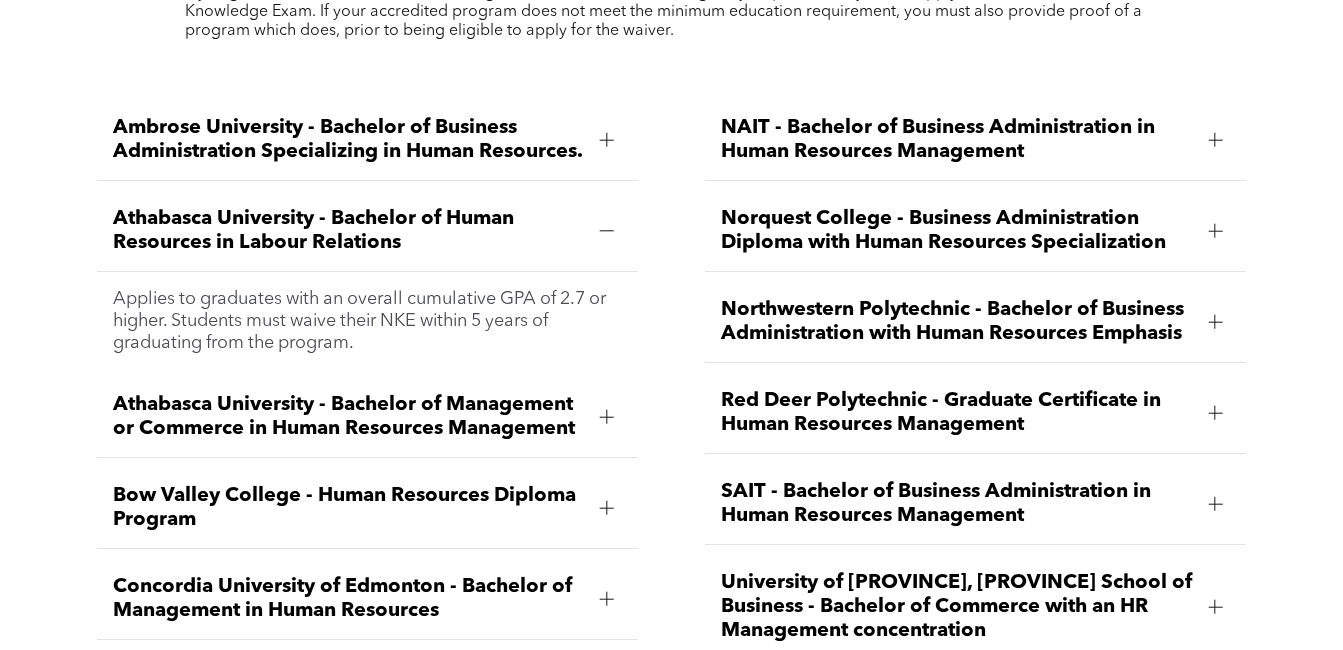 click on "Athabasca University - Bachelor of Management or Commerce in Human Resources Management" at bounding box center (348, 417) 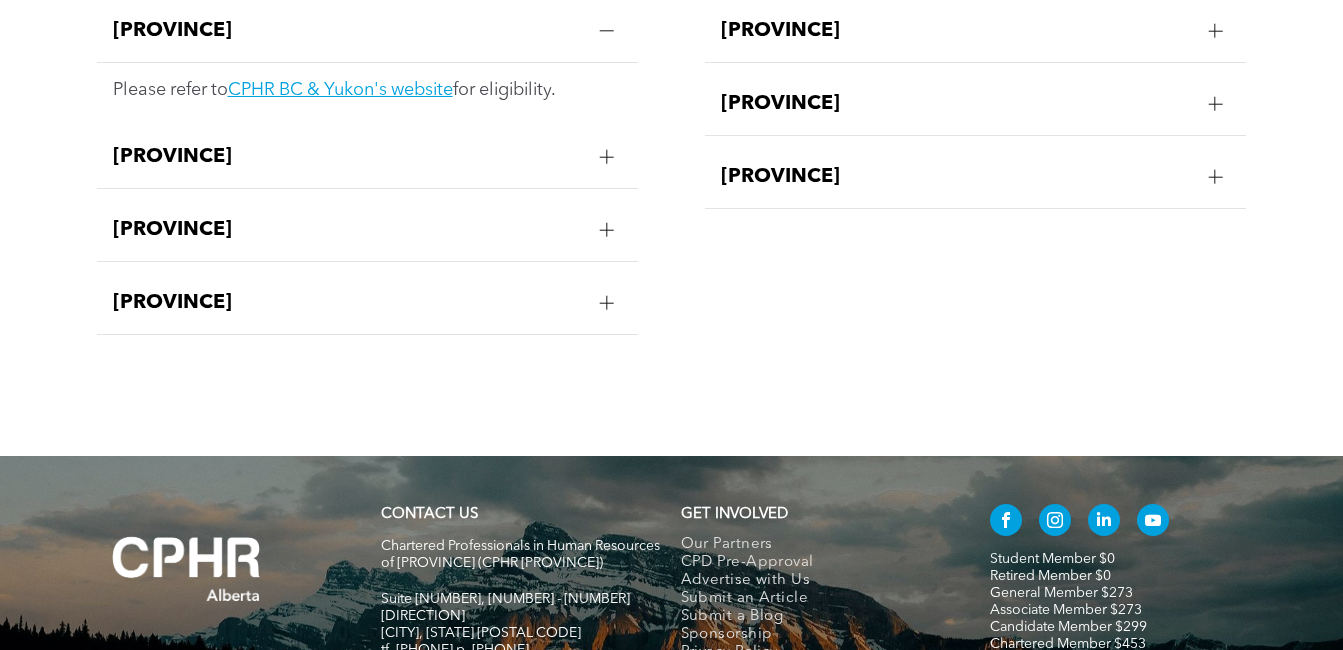 scroll, scrollTop: 3664, scrollLeft: 0, axis: vertical 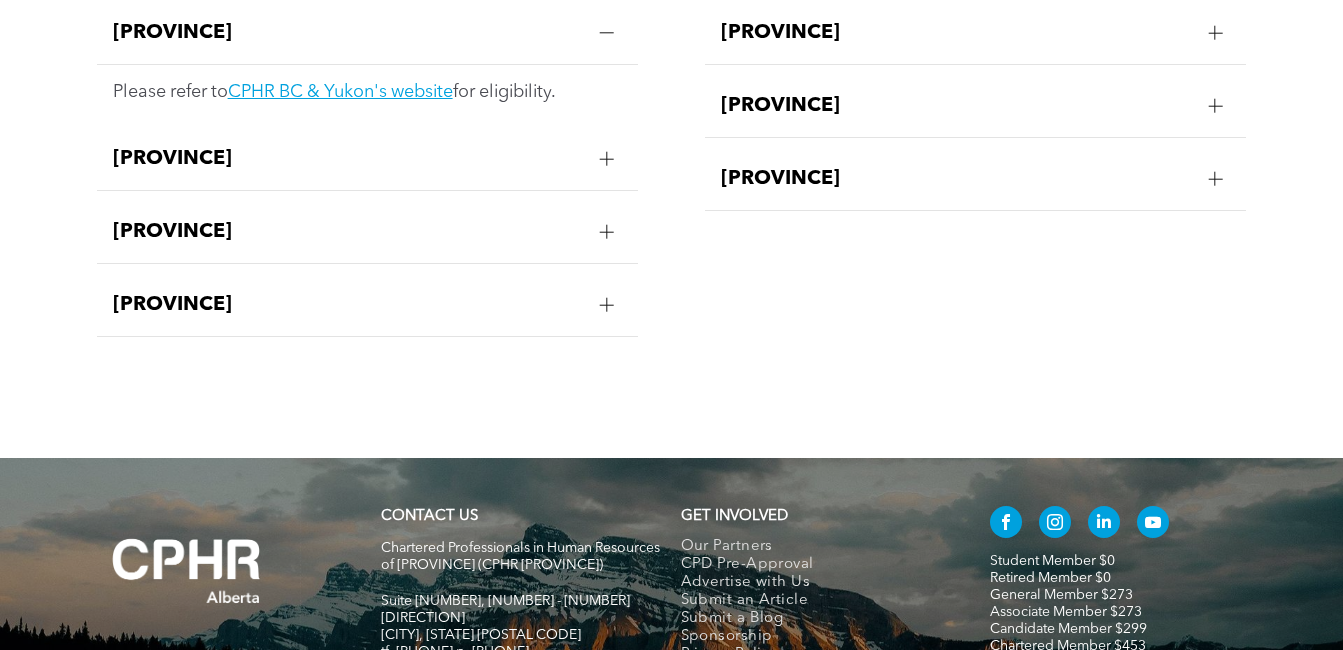 click on "Saskatchewan" at bounding box center (956, 179) 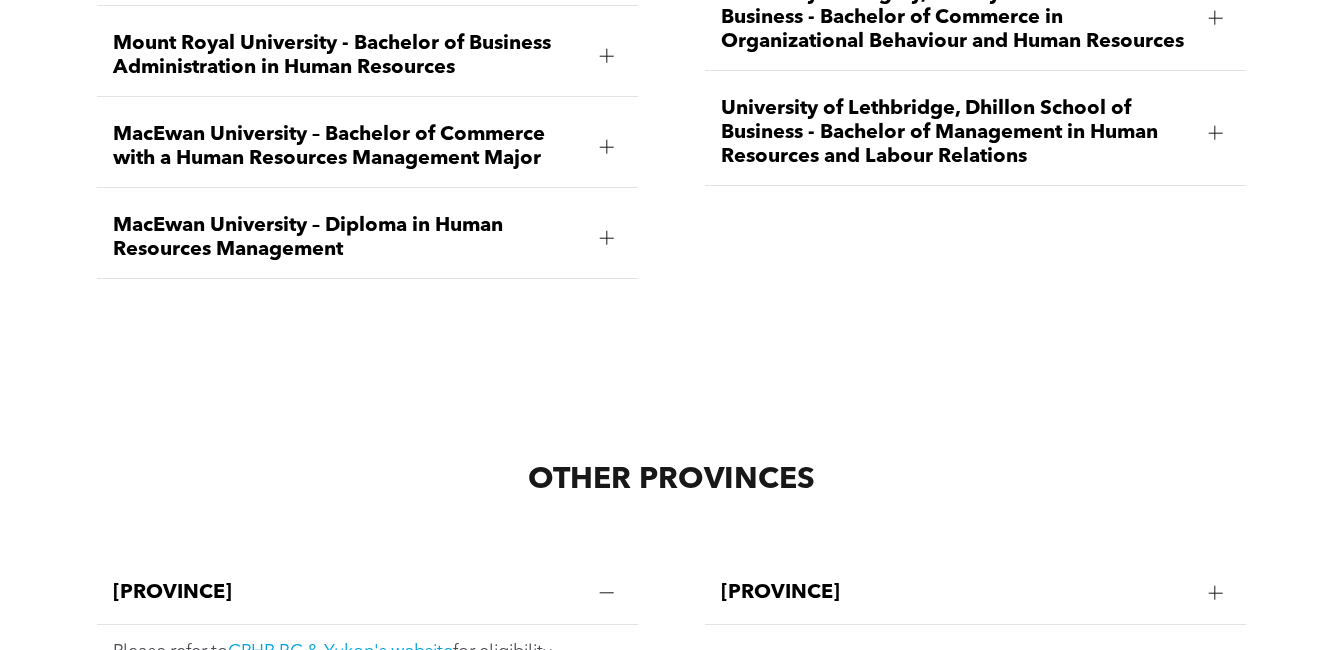 scroll, scrollTop: 3864, scrollLeft: 0, axis: vertical 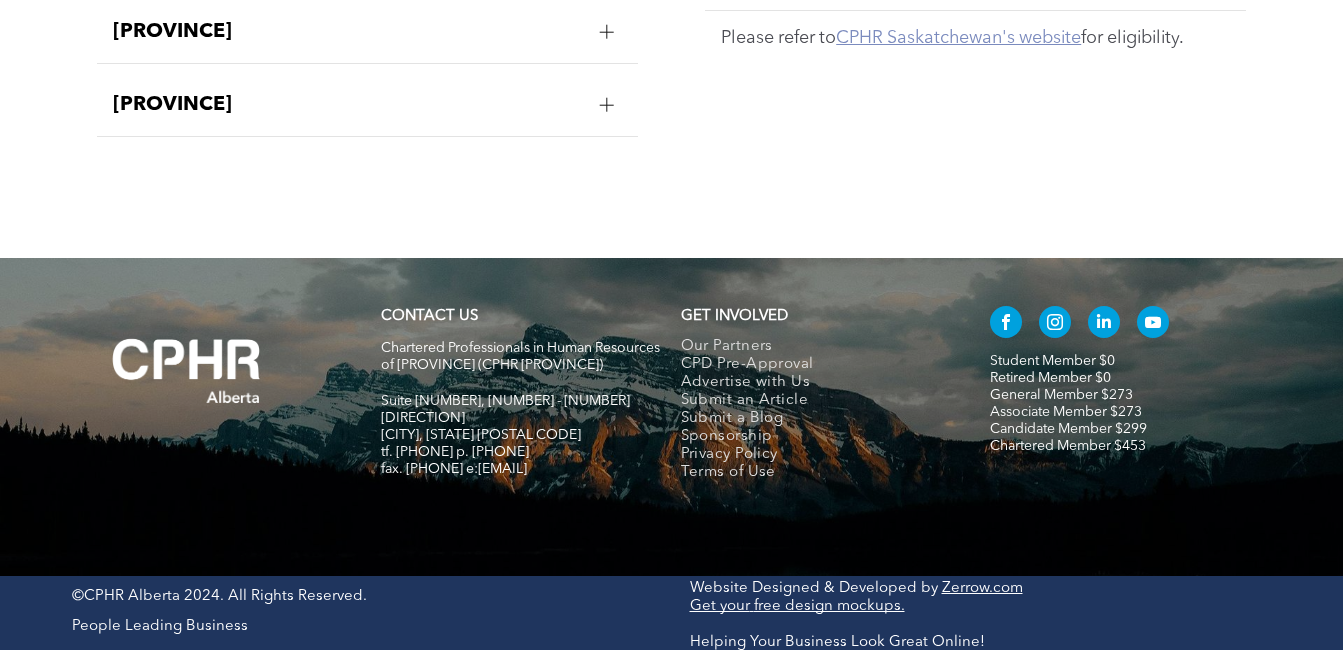 click on "CPHR Saskatchewan's website" at bounding box center [958, 38] 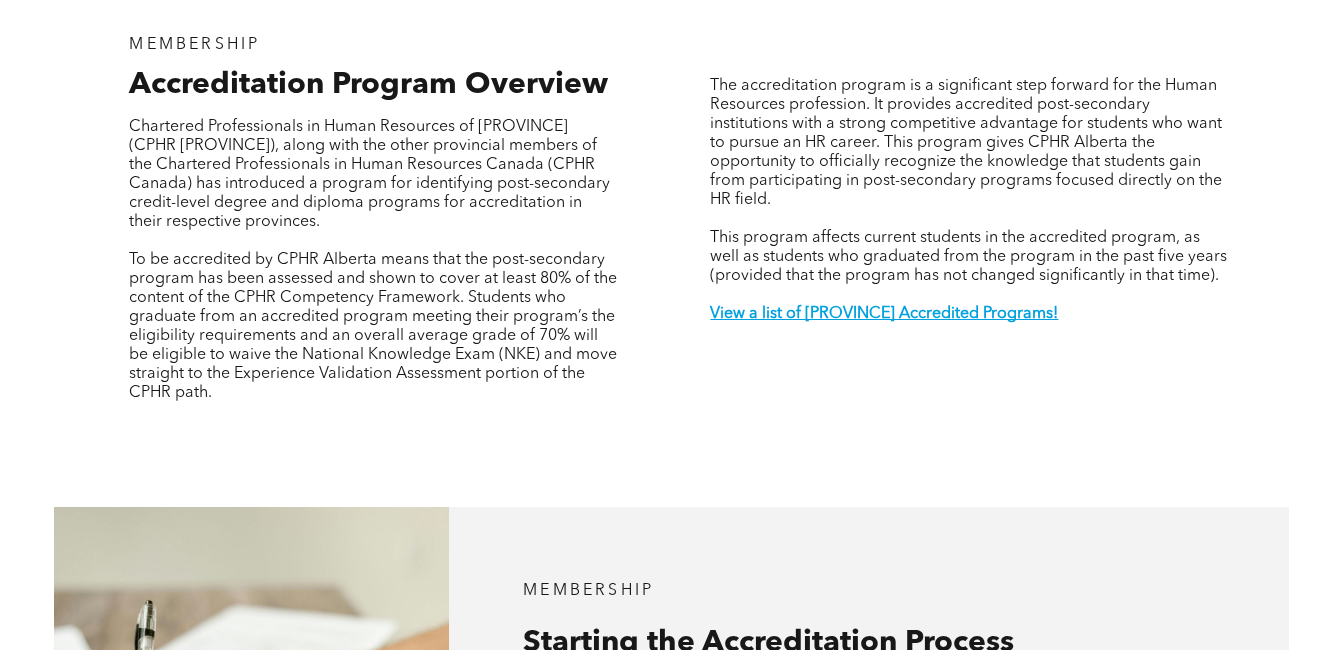 scroll, scrollTop: 64, scrollLeft: 0, axis: vertical 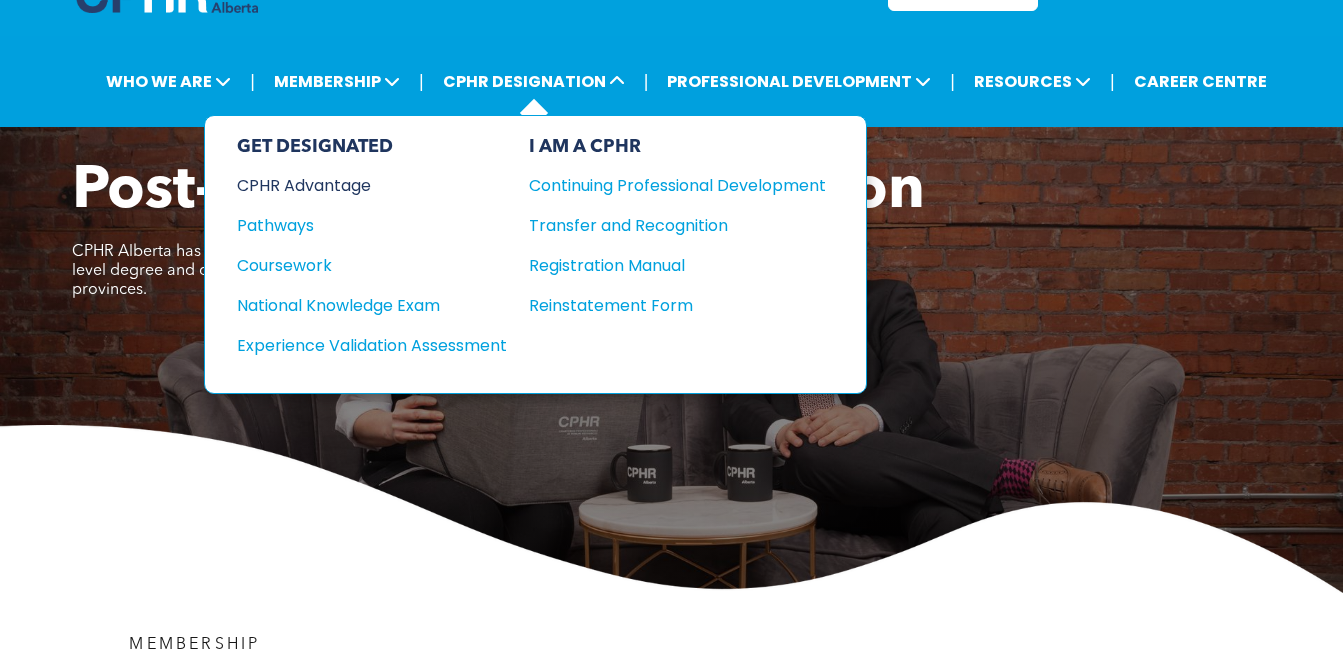 click on "CPHR Advantage" at bounding box center [358, 185] 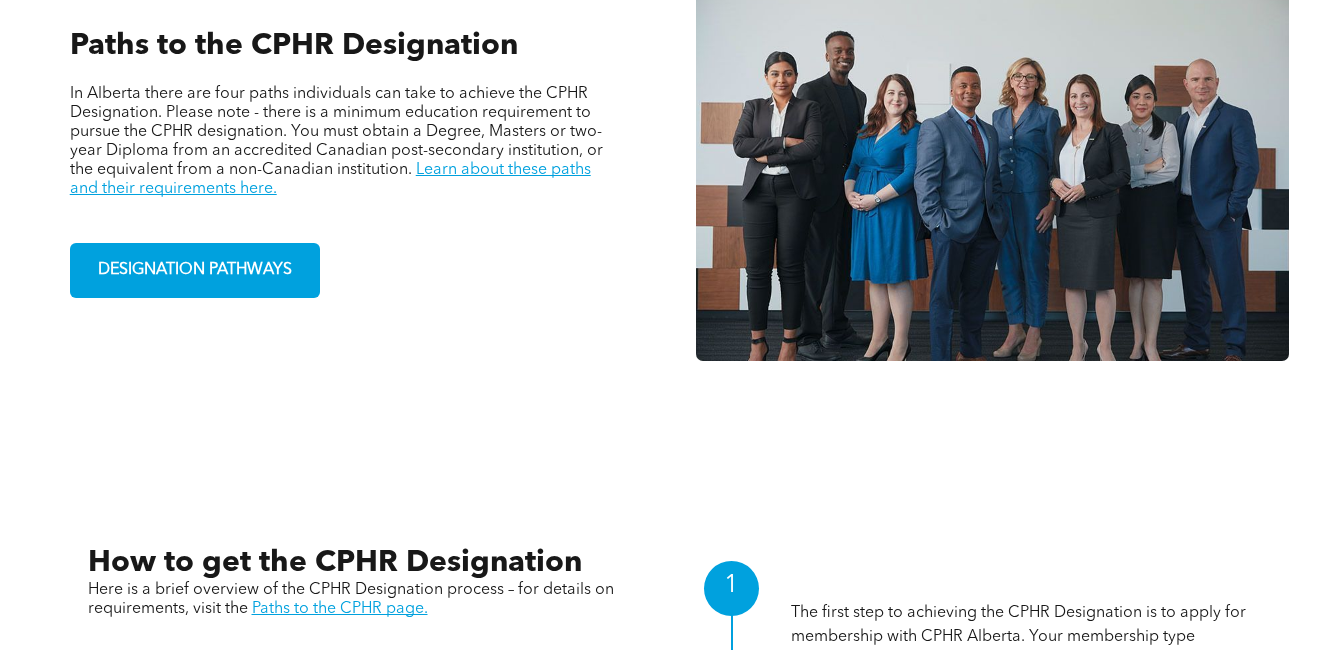 scroll, scrollTop: 1294, scrollLeft: 0, axis: vertical 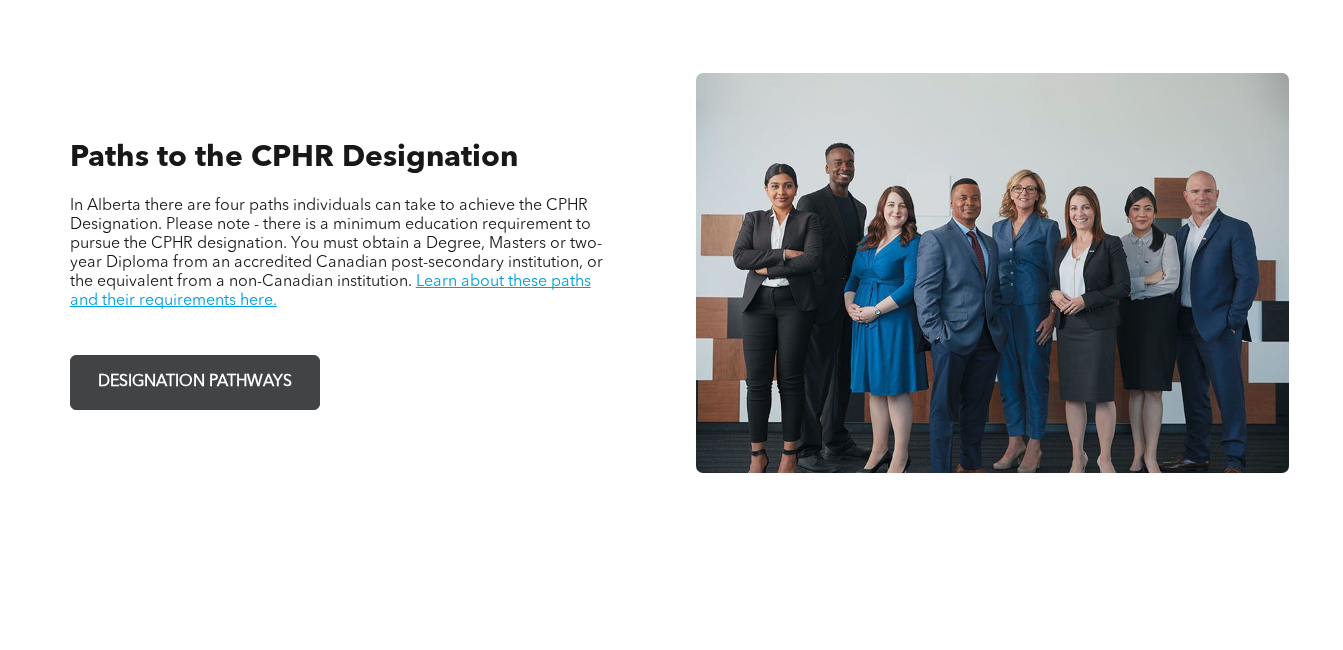 click on "DESIGNATION PATHWAYS" at bounding box center (195, 382) 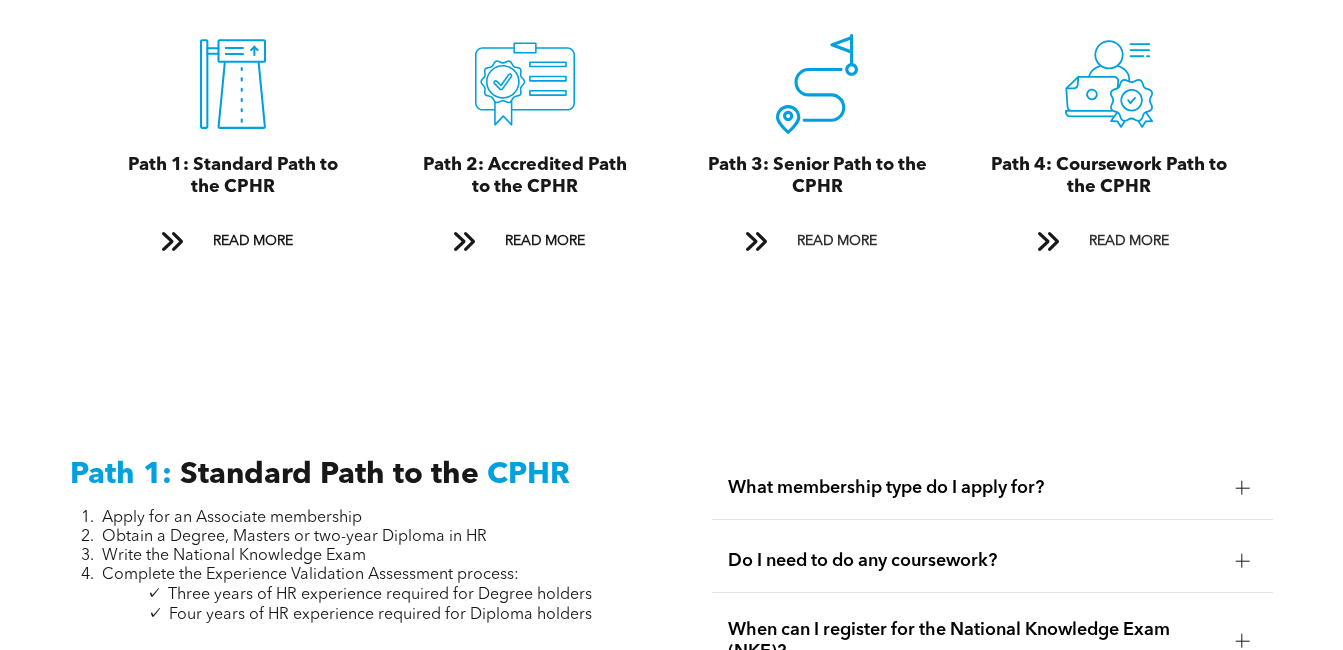 scroll, scrollTop: 2300, scrollLeft: 0, axis: vertical 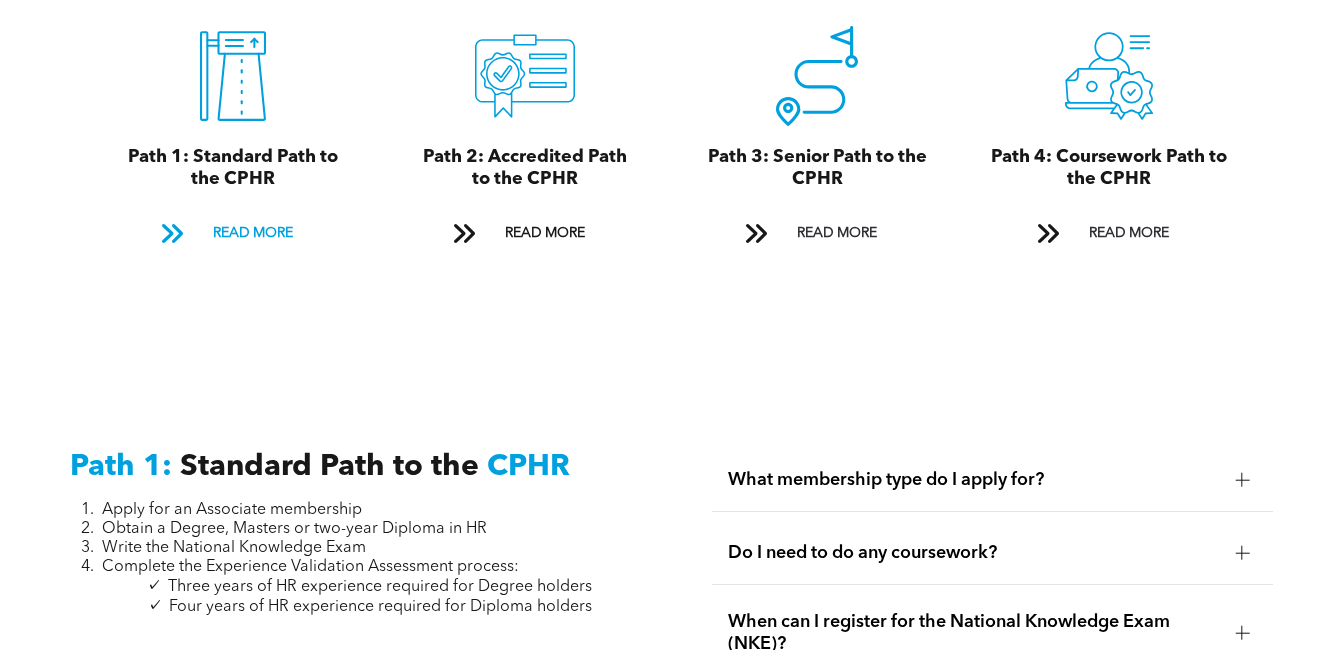 click on "READ MORE" at bounding box center [253, 233] 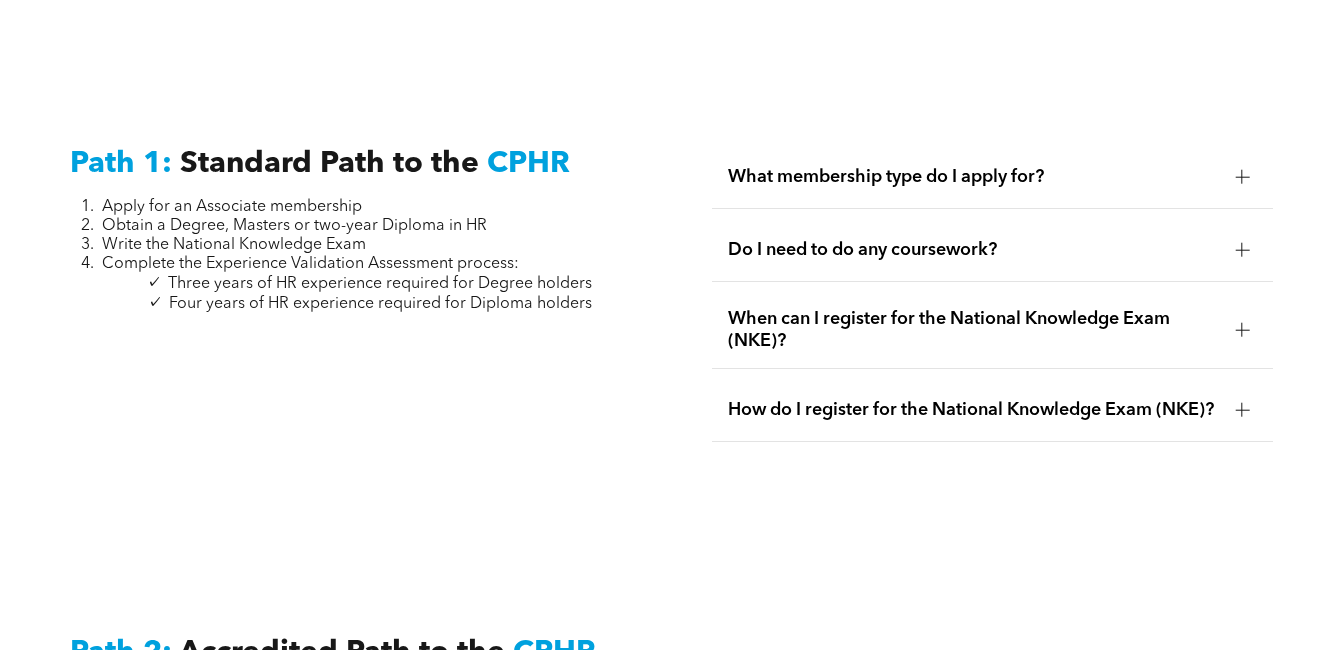 scroll, scrollTop: 2648, scrollLeft: 0, axis: vertical 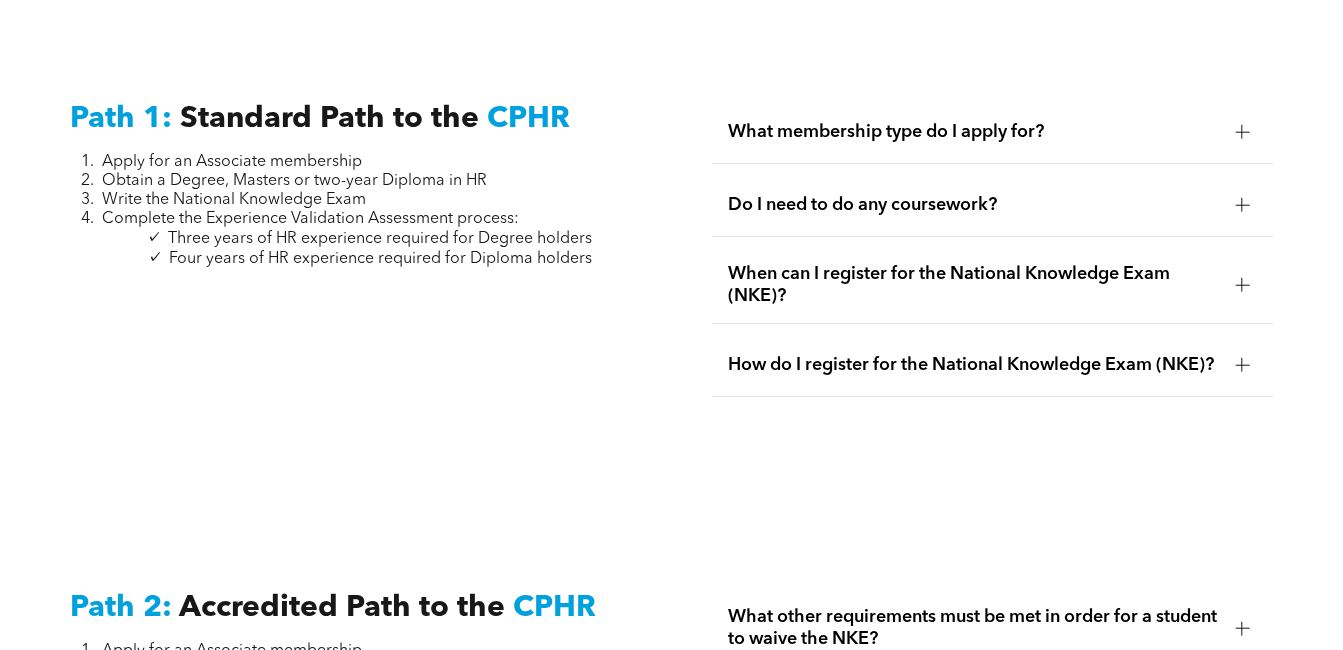 click on "What membership type do I apply for?" at bounding box center (973, 132) 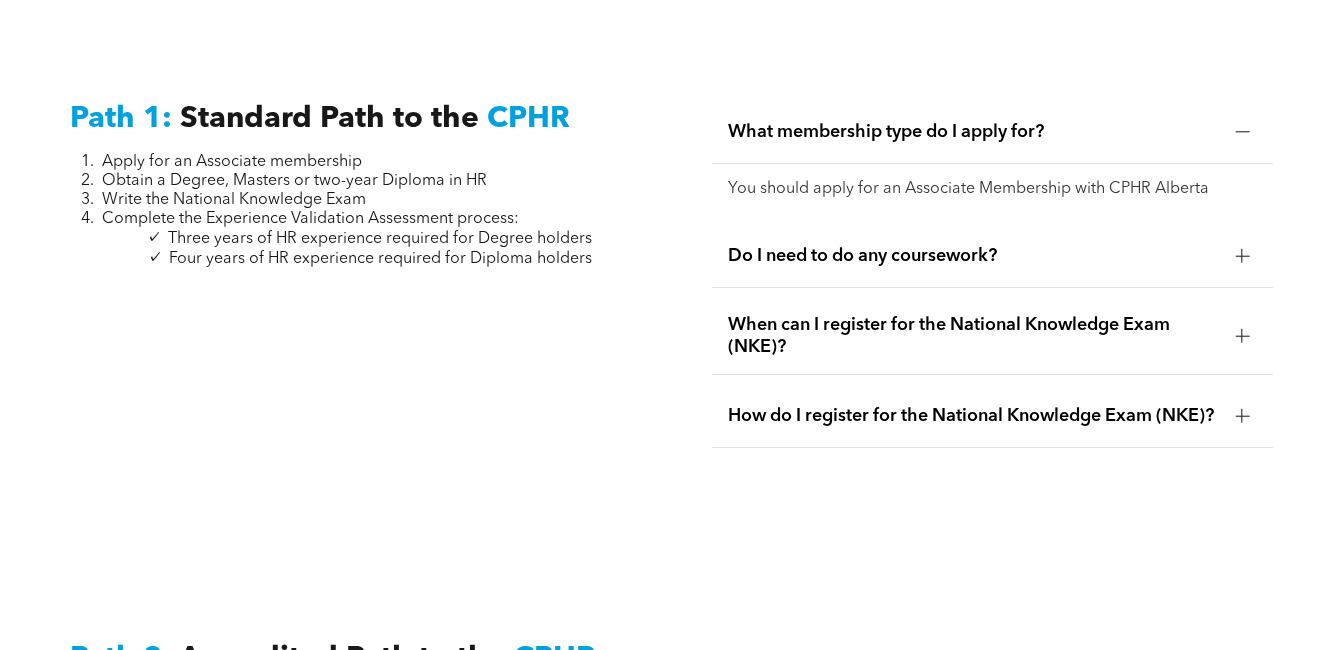 click on "Do I need to do any coursework?" at bounding box center (973, 256) 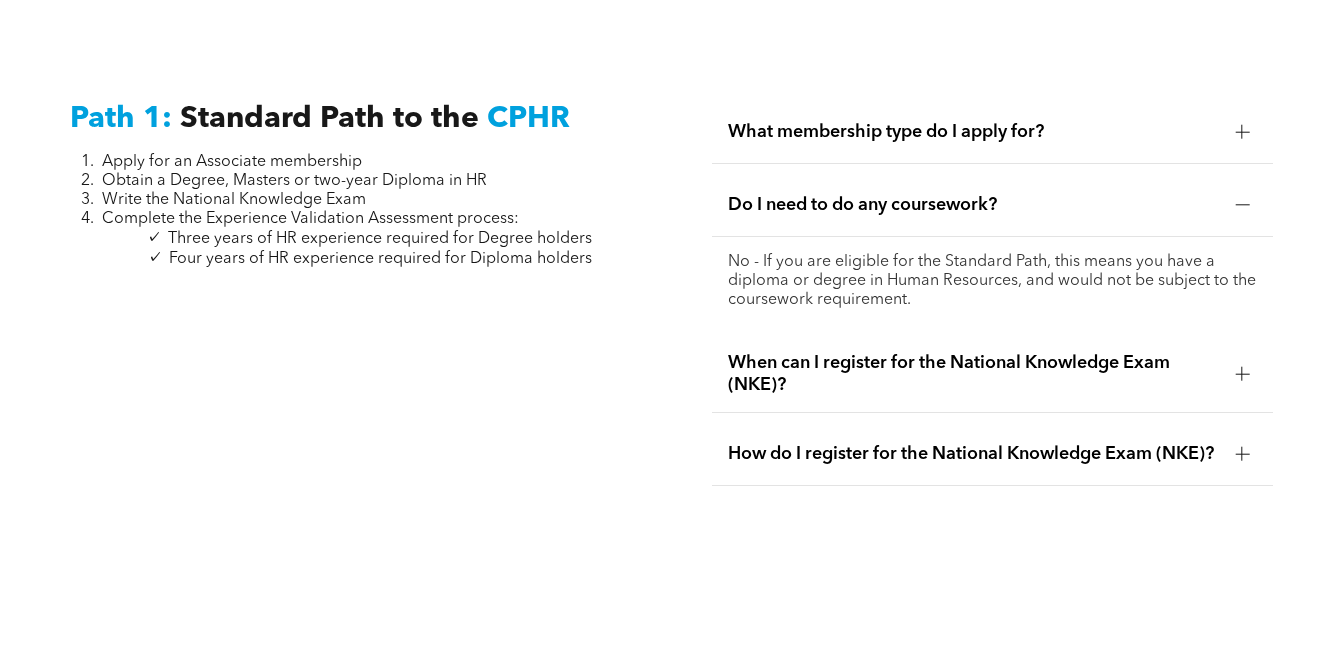 click on "When can I register for the National Knowledge Exam (NKE)?" at bounding box center [973, 374] 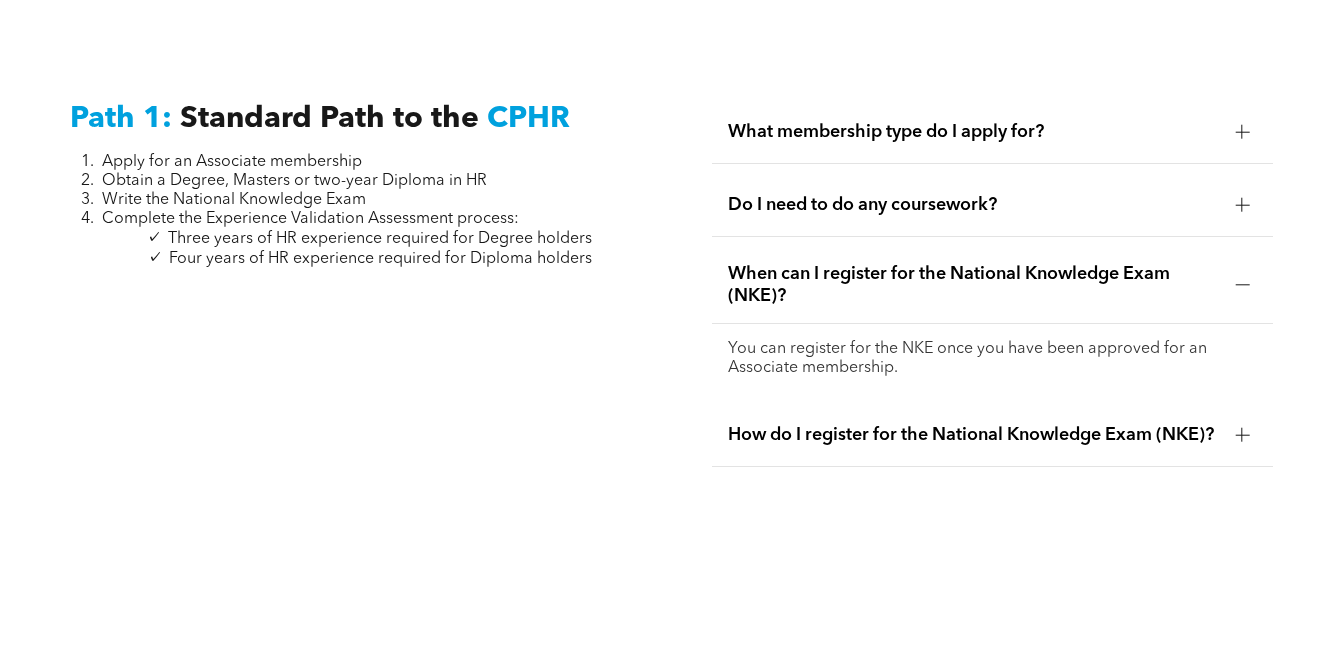 click on "Do I need to do any coursework?" at bounding box center (973, 205) 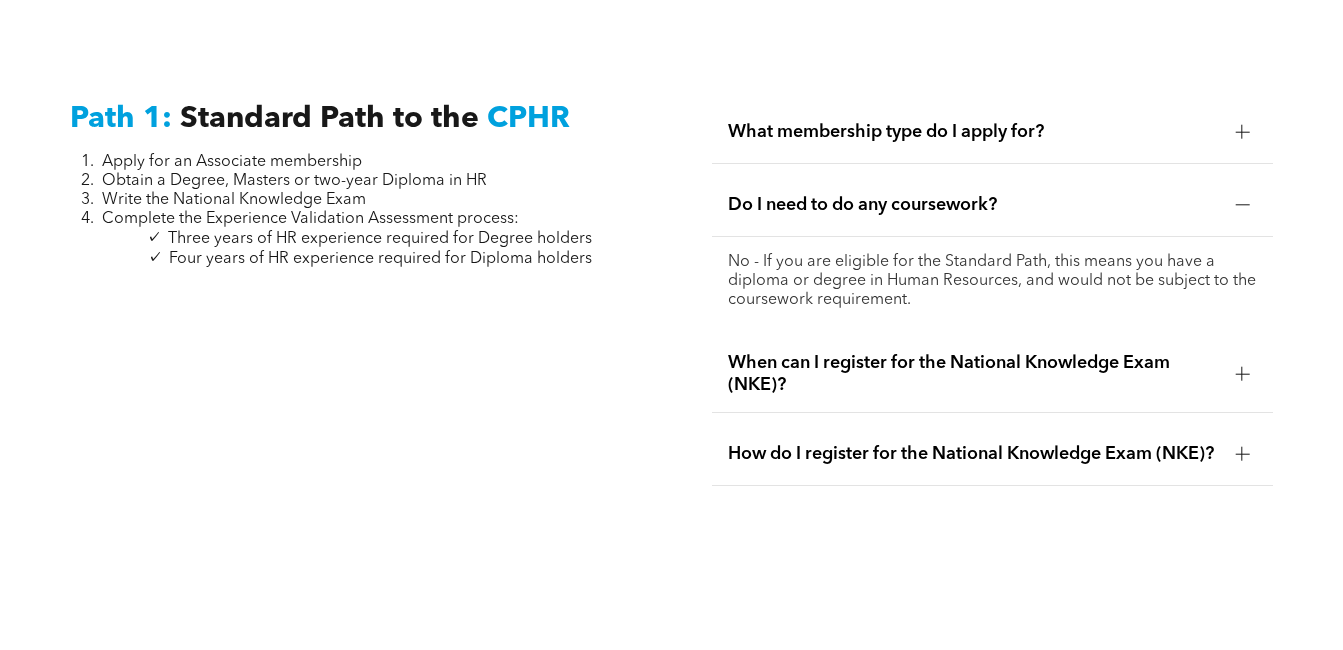 click on "When can I register for the National Knowledge Exam (NKE)?" at bounding box center (973, 374) 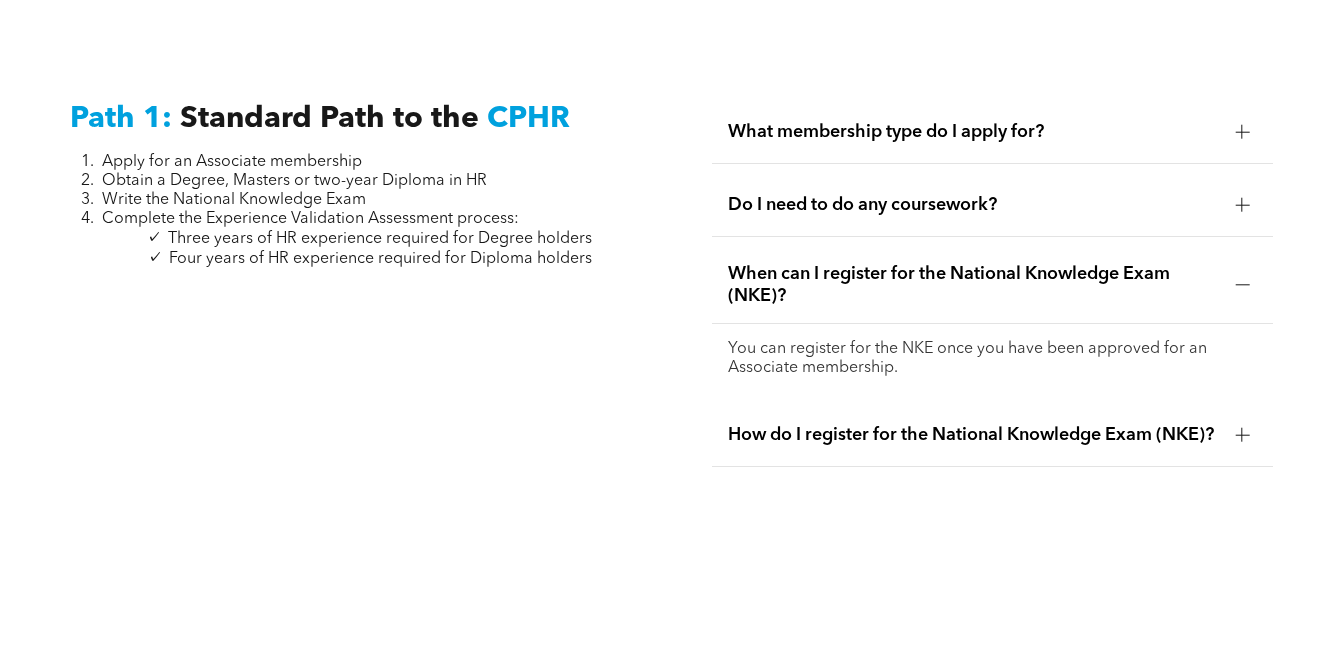 click on "How do I register for the National Knowledge Exam (NKE)?" at bounding box center (973, 435) 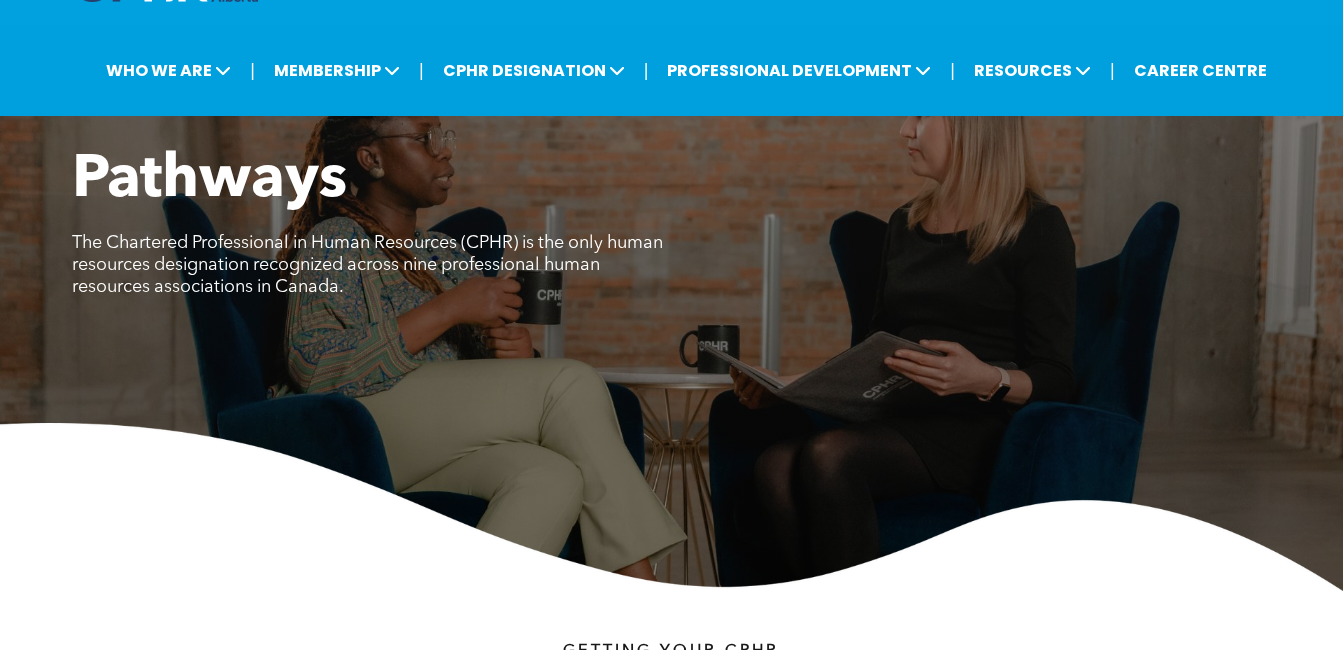 scroll, scrollTop: 0, scrollLeft: 0, axis: both 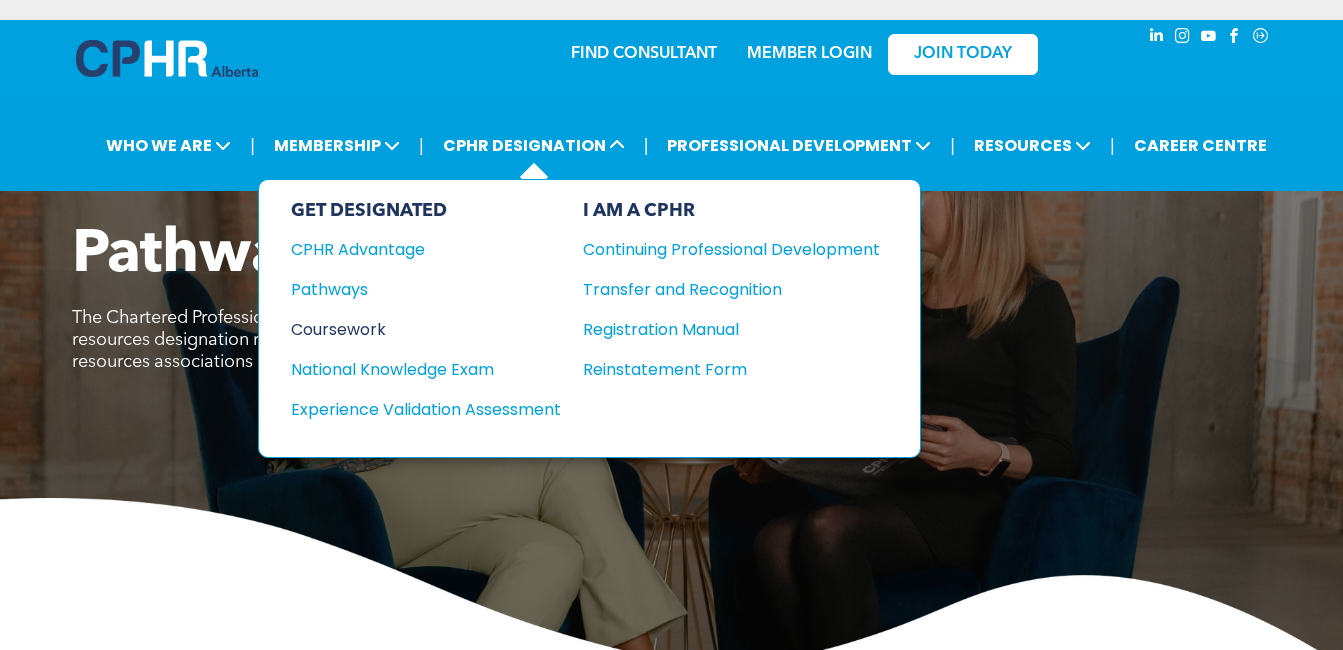 click on "Coursework" at bounding box center [412, 329] 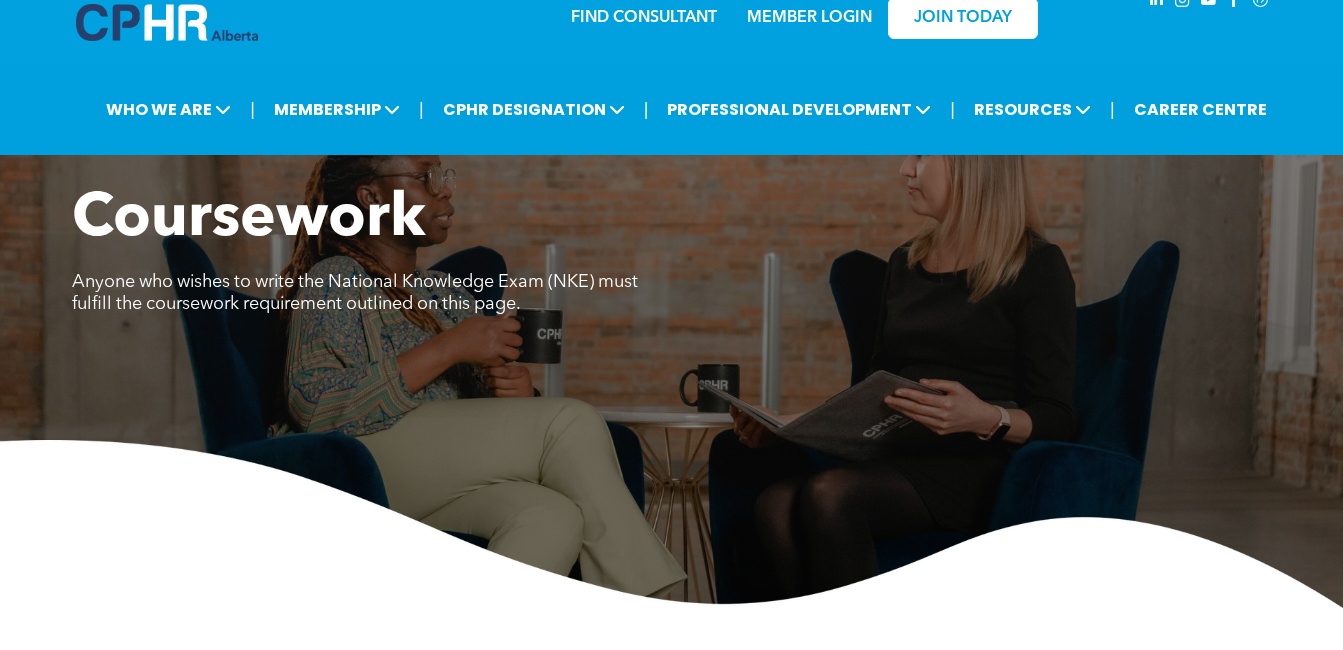 scroll, scrollTop: 100, scrollLeft: 0, axis: vertical 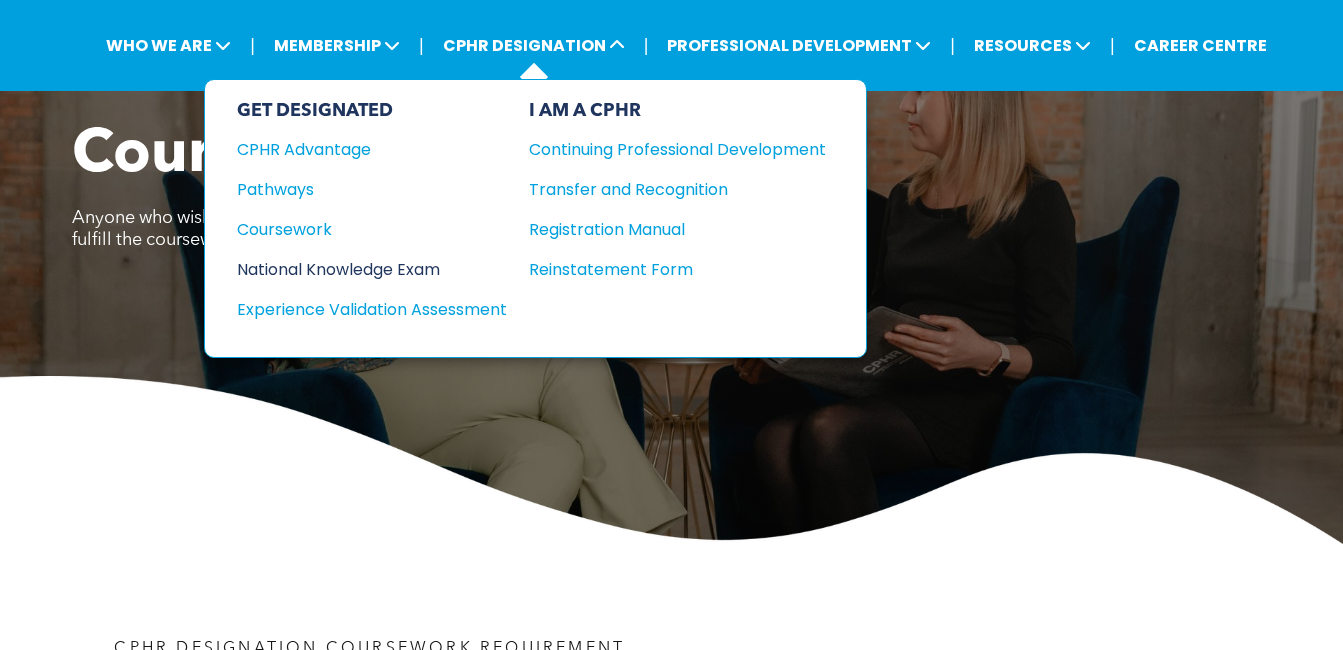 click on "National Knowledge Exam" at bounding box center (358, 269) 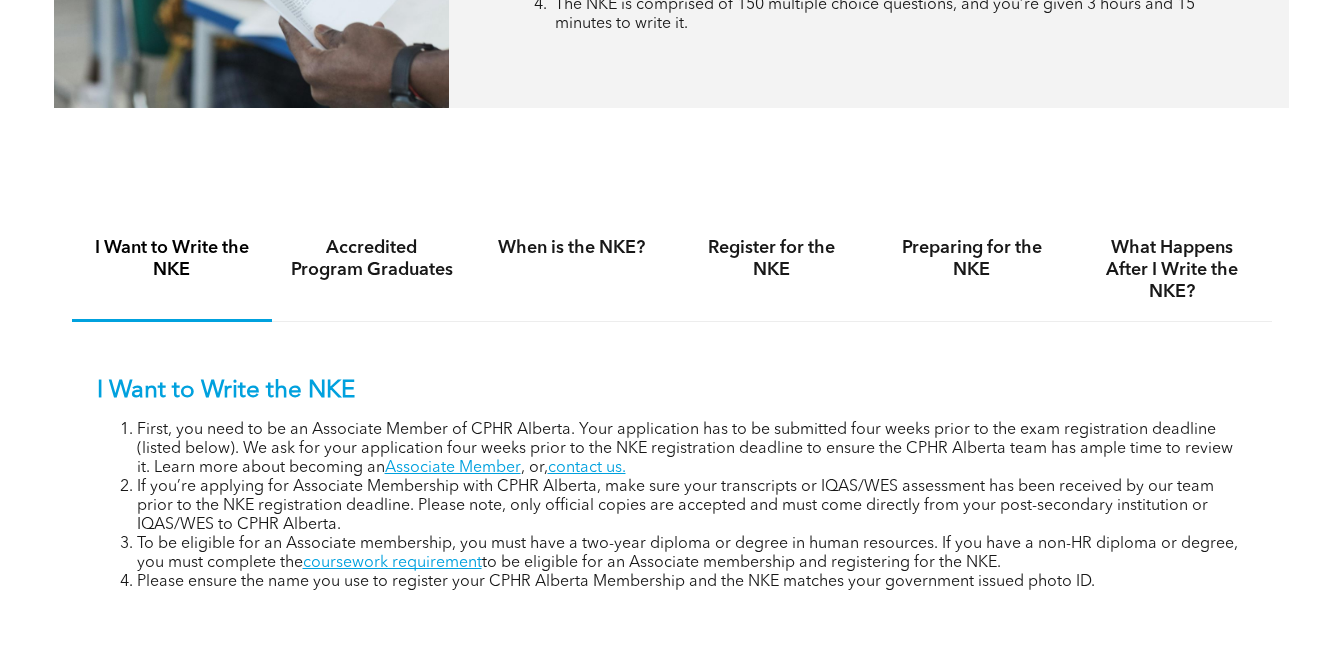 scroll, scrollTop: 1200, scrollLeft: 0, axis: vertical 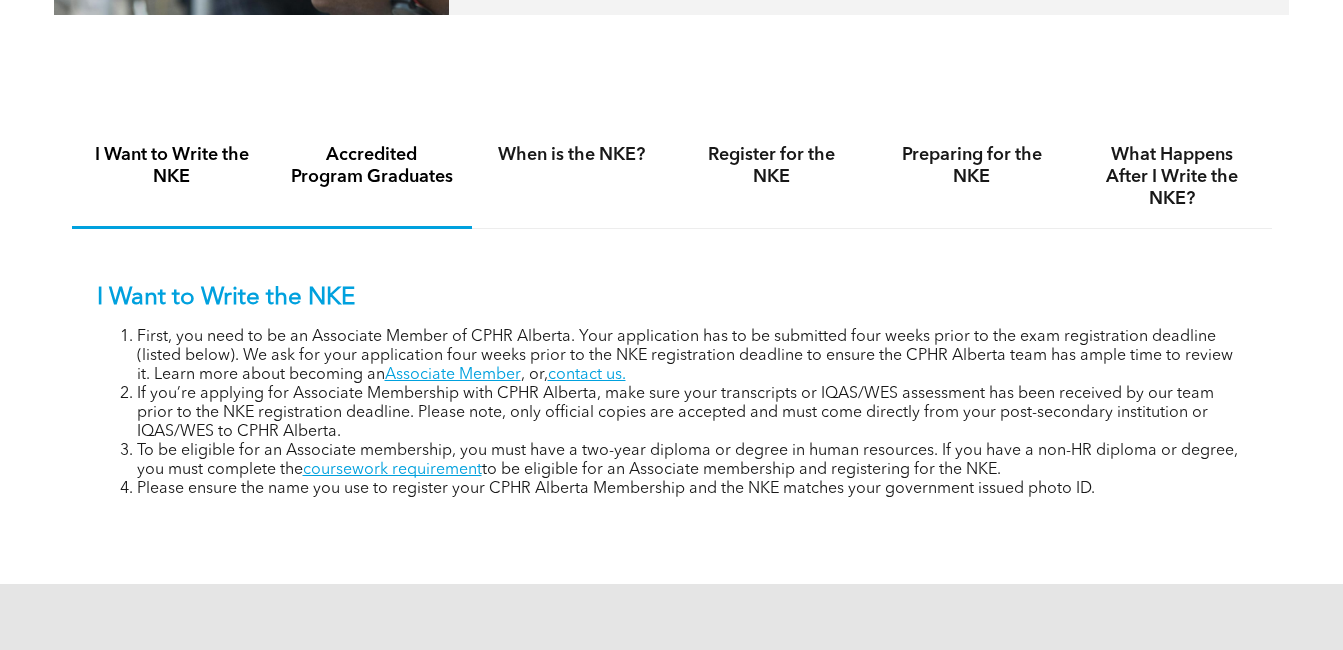 click on "Accredited Program Graduates" at bounding box center (372, 166) 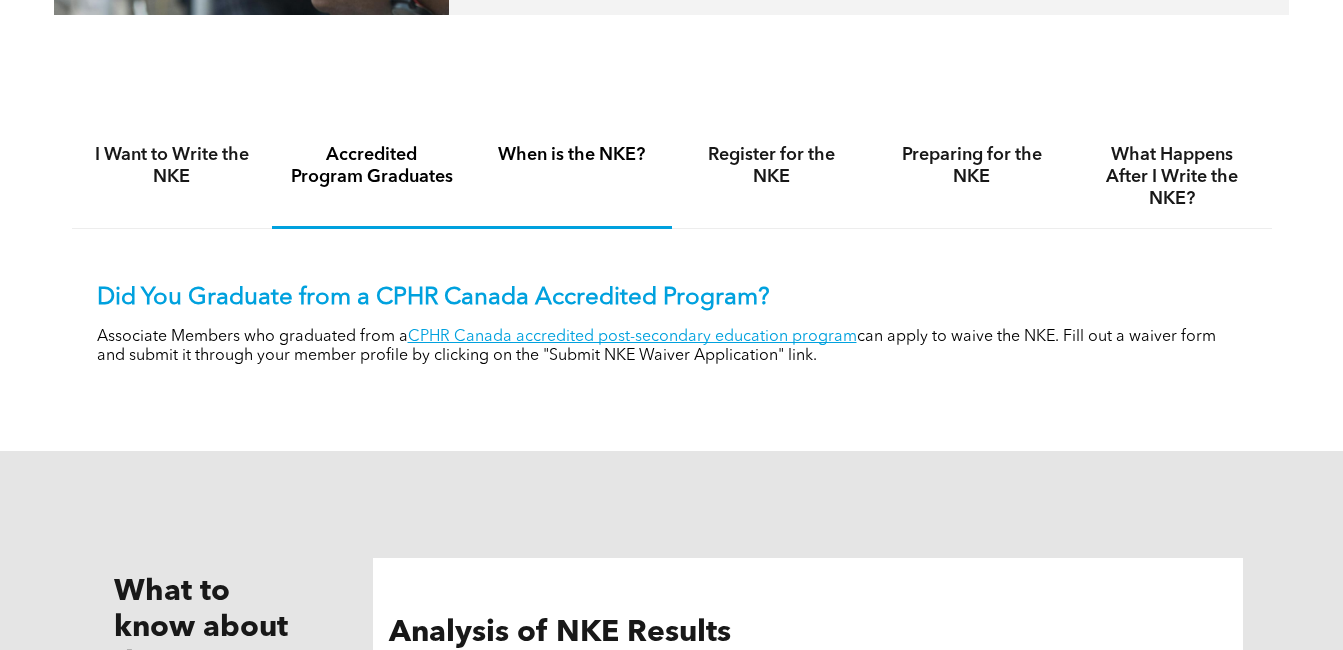 click on "When is the NKE?" at bounding box center [572, 177] 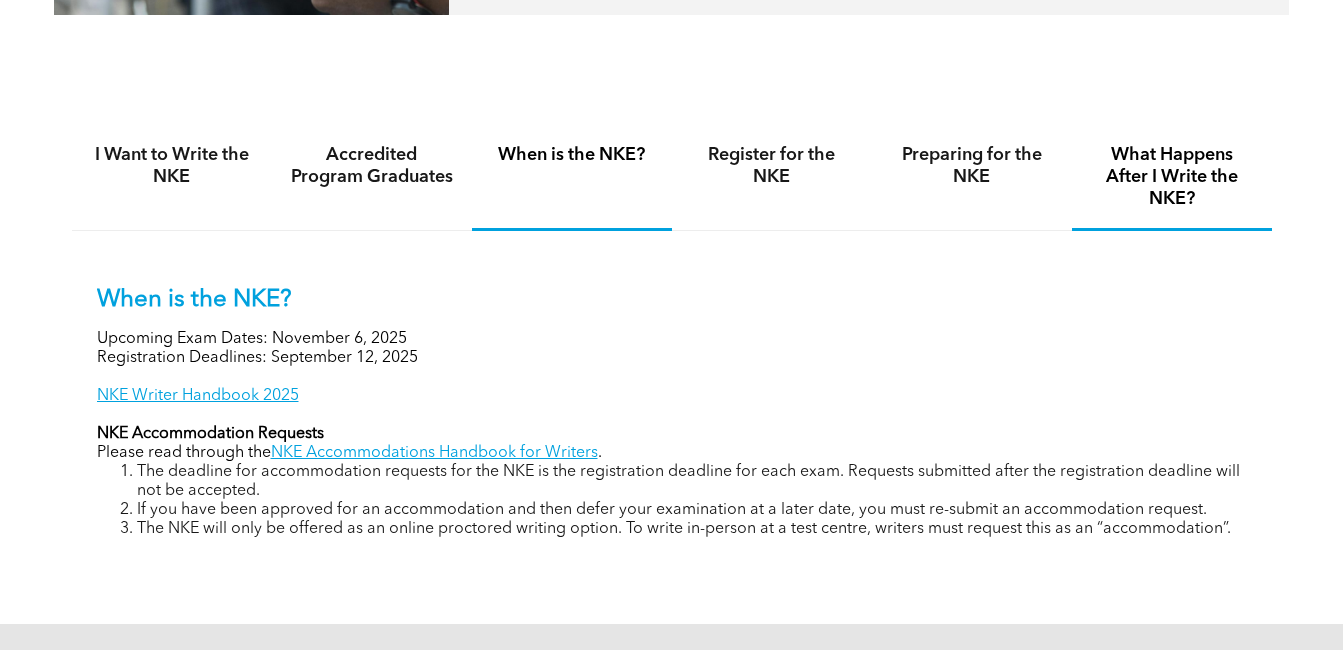 click on "What Happens After I Write the NKE?" at bounding box center (1172, 177) 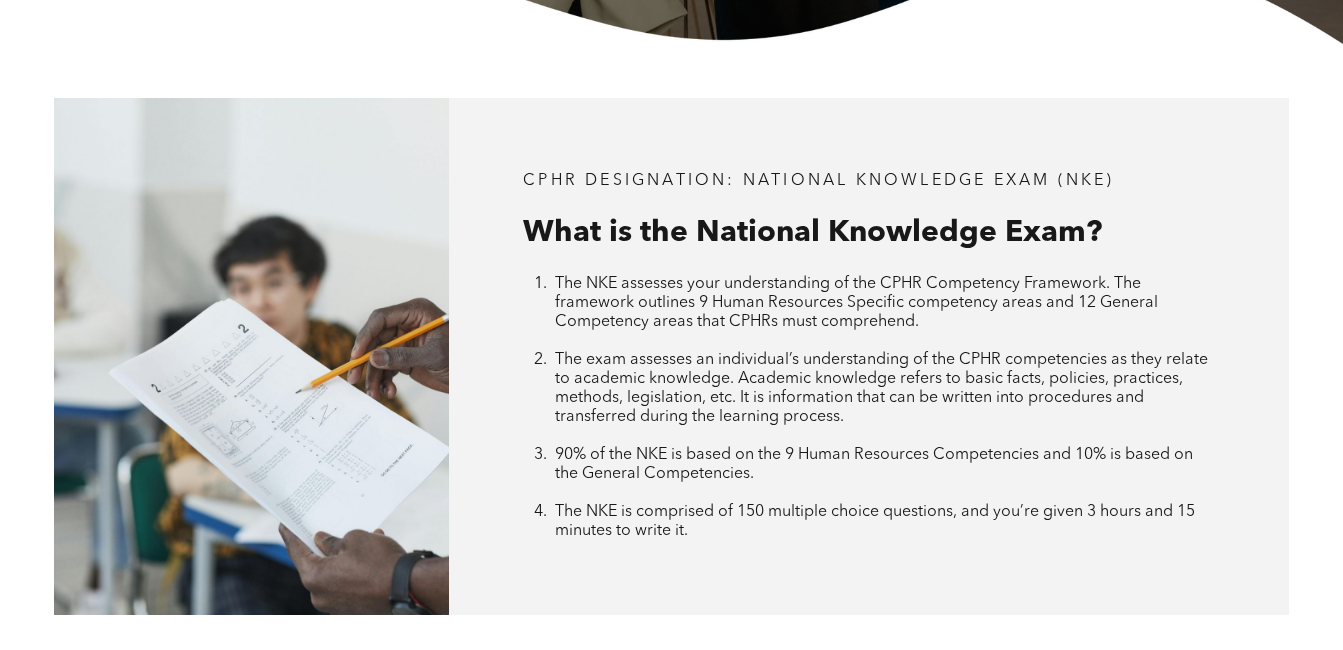 scroll, scrollTop: 0, scrollLeft: 0, axis: both 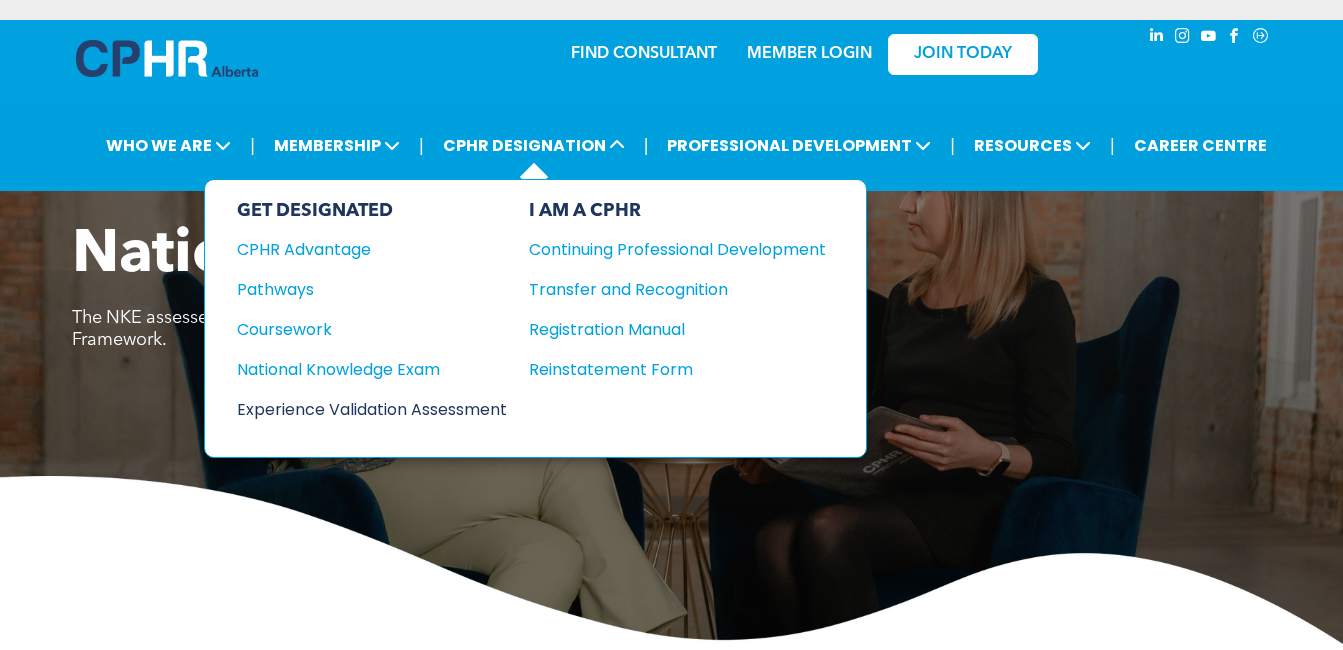 click on "Experience Validation Assessment" at bounding box center [358, 409] 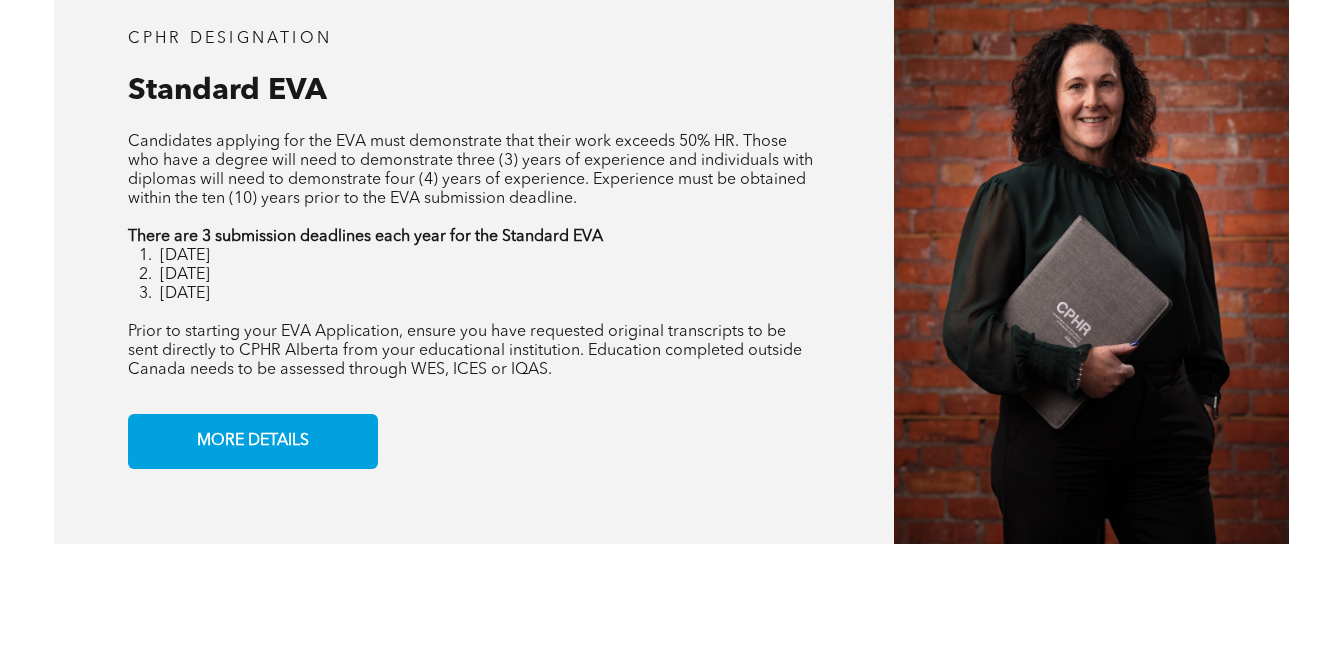 scroll, scrollTop: 1600, scrollLeft: 0, axis: vertical 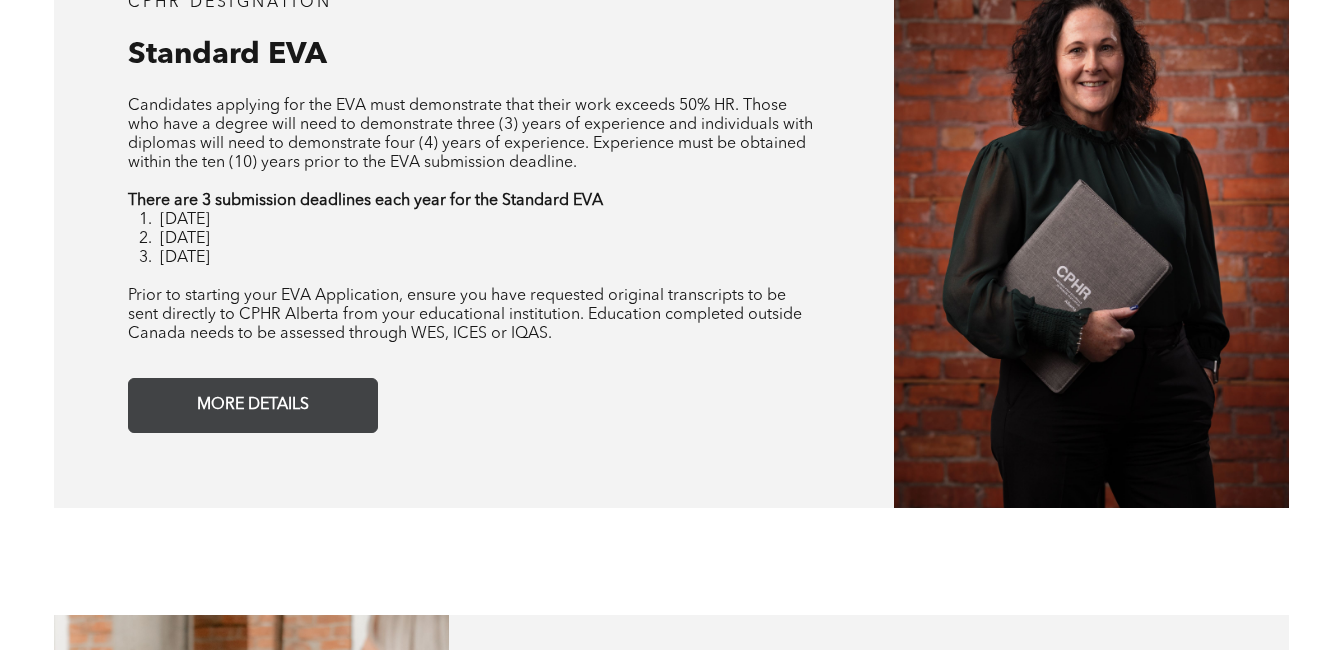 click on "MORE DETAILS" at bounding box center [253, 405] 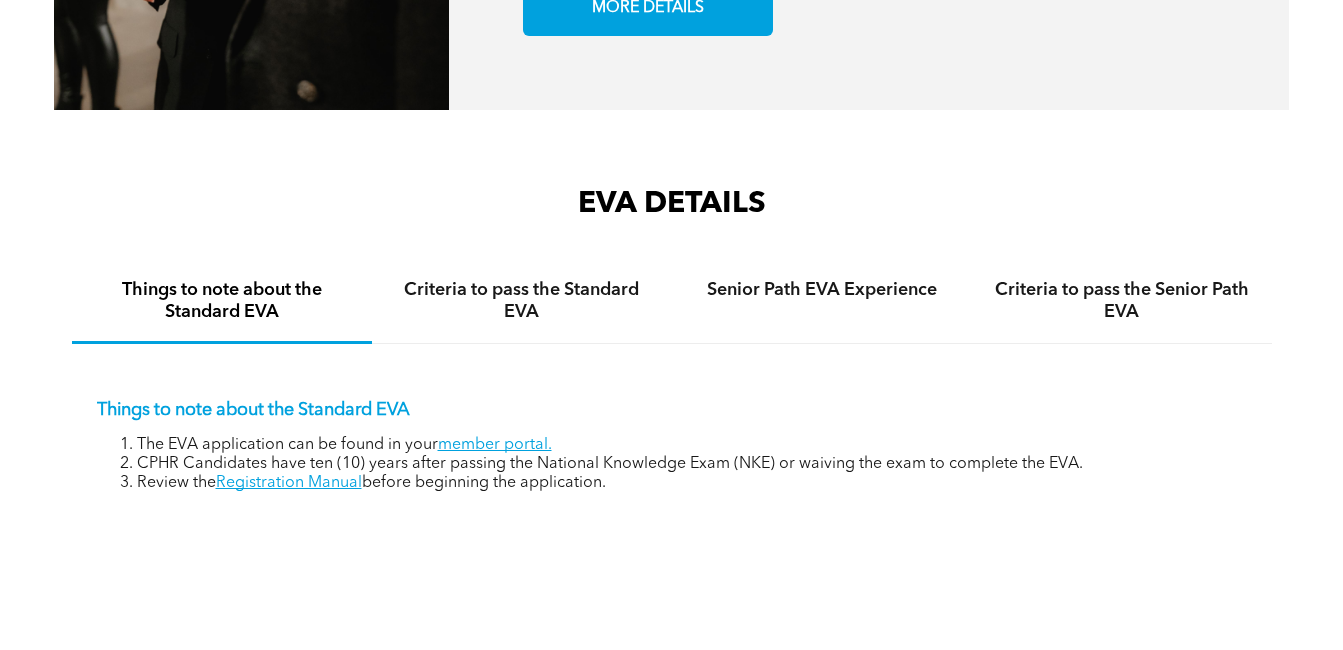 scroll, scrollTop: 2818, scrollLeft: 0, axis: vertical 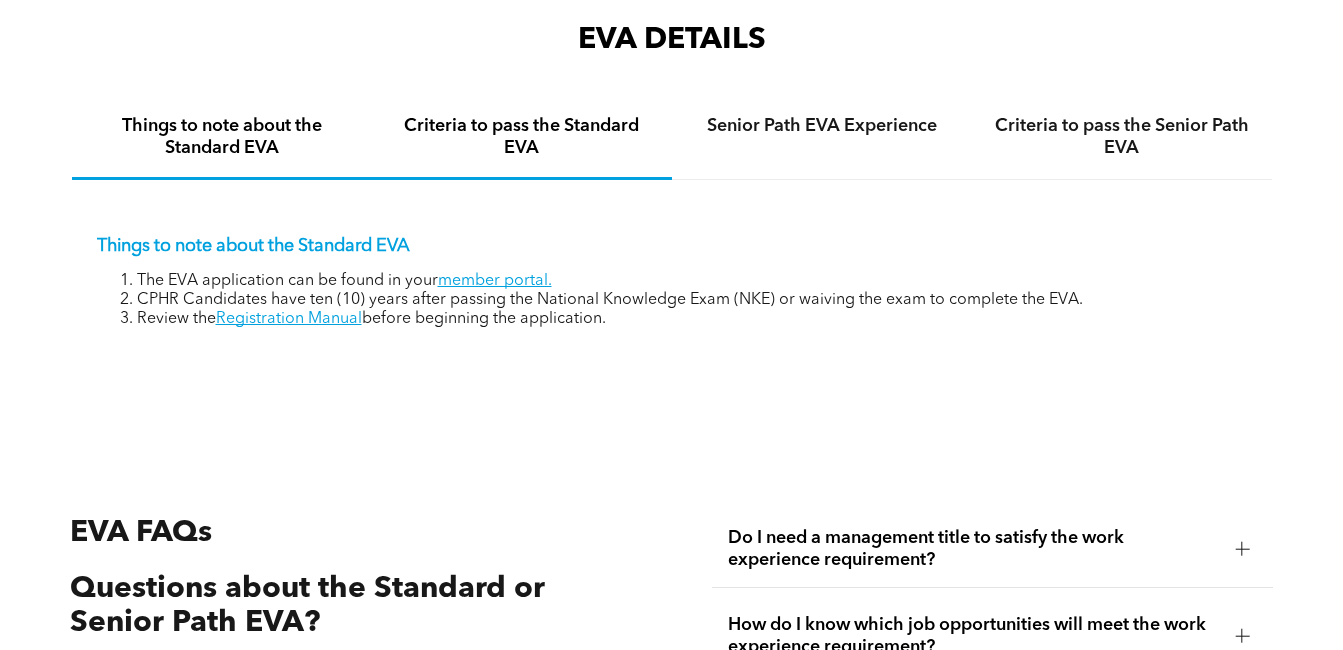 click on "Criteria to pass the Standard EVA" at bounding box center [522, 137] 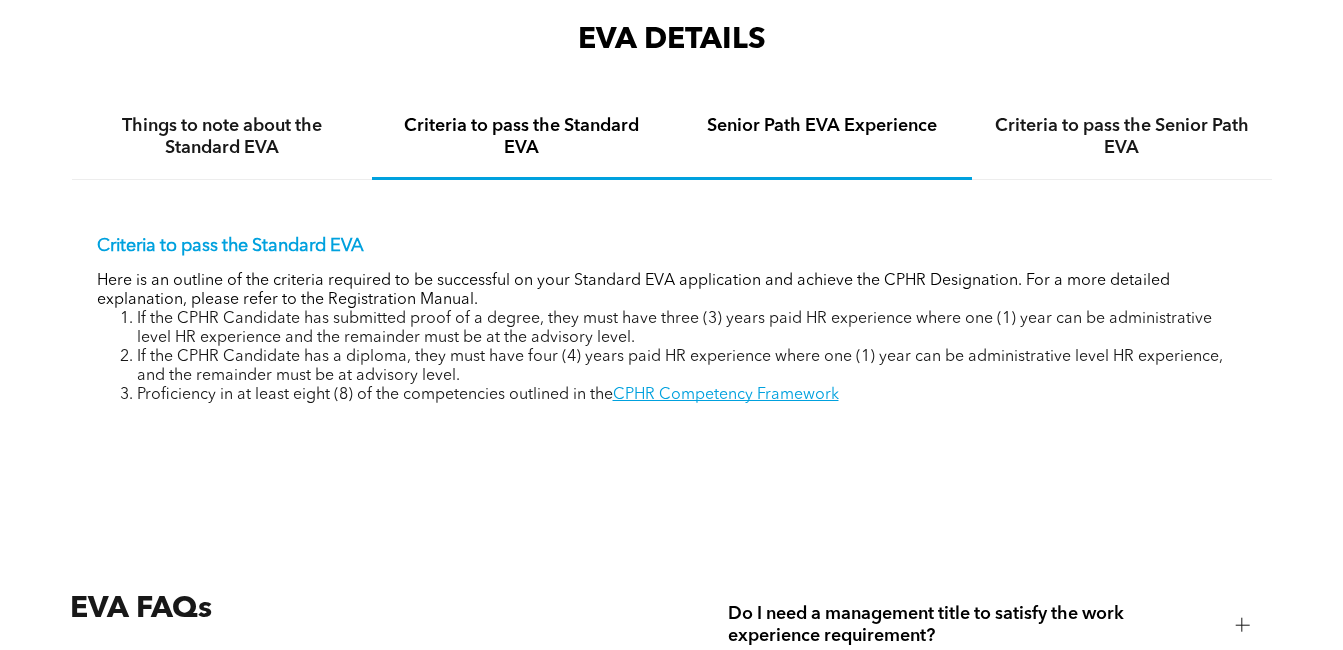 click on "Senior Path EVA Experience" at bounding box center [822, 138] 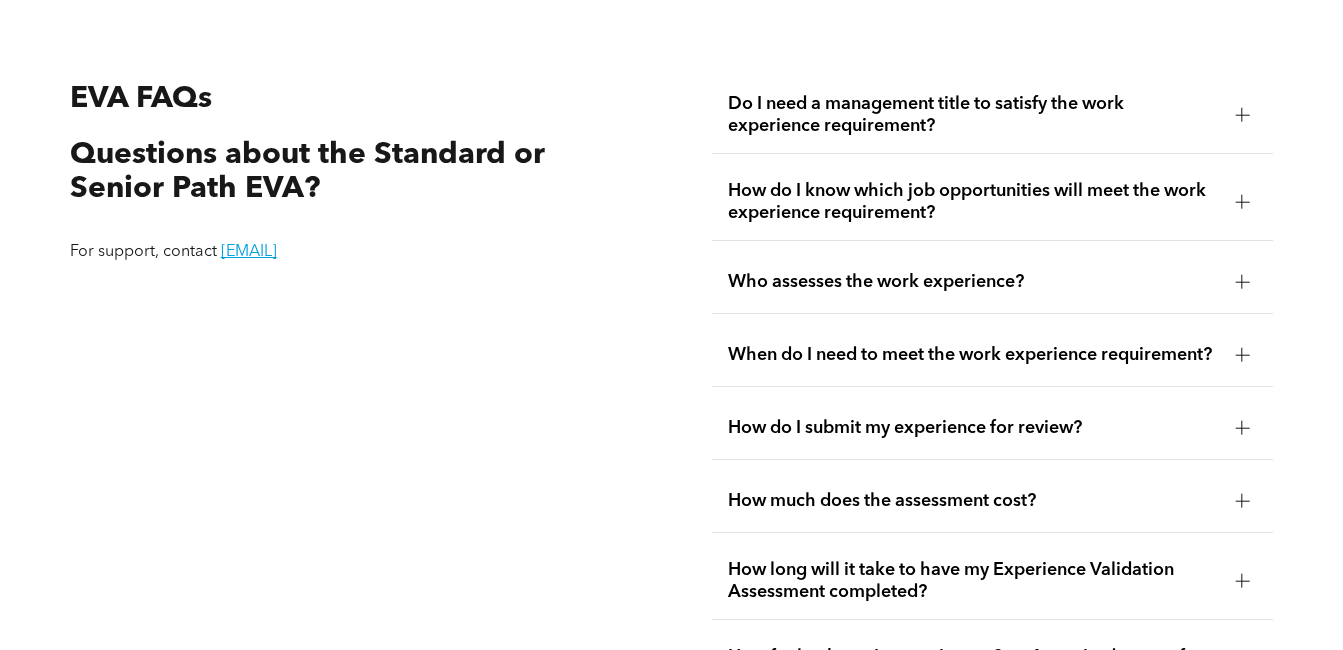 scroll, scrollTop: 3518, scrollLeft: 0, axis: vertical 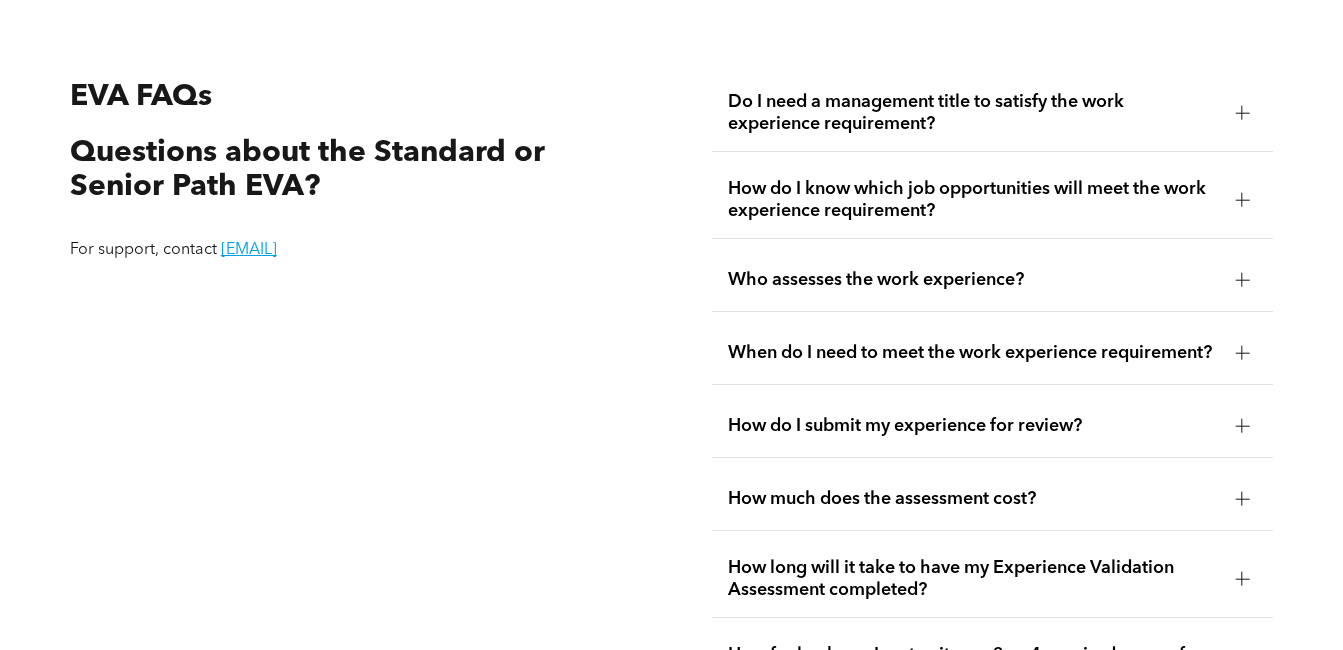 click on "Do I need a management title to satisfy the work experience requirement?" at bounding box center [973, 113] 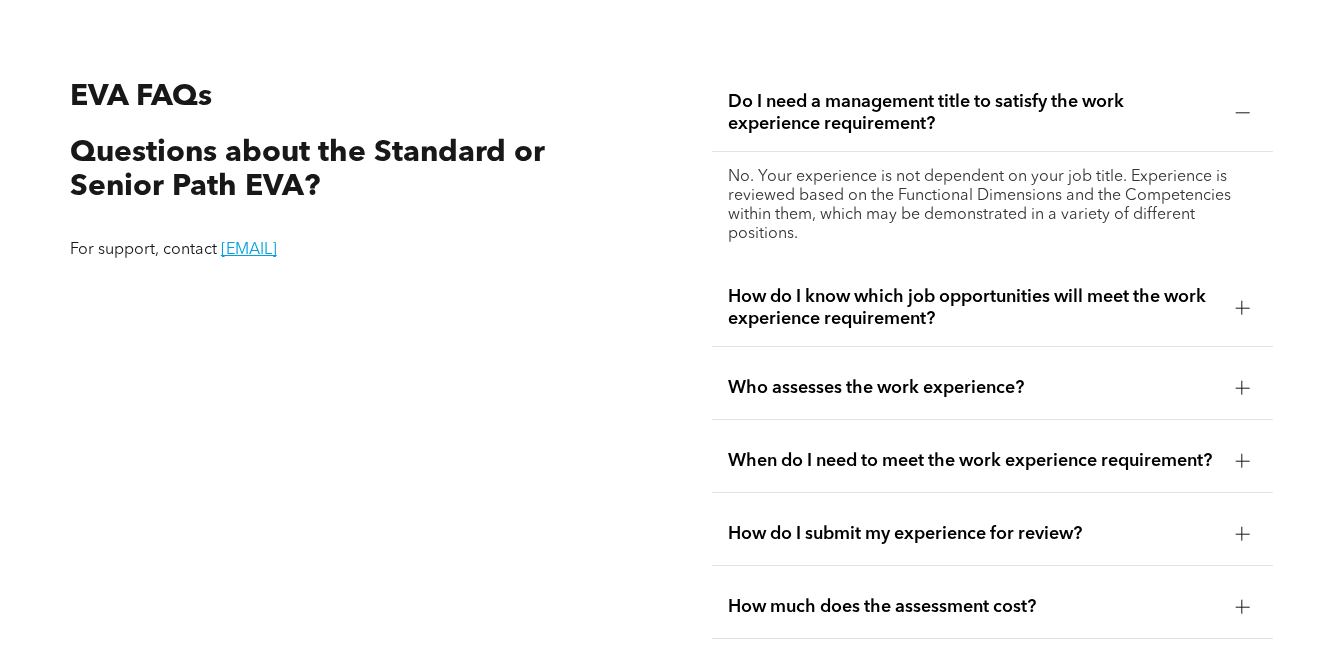 click on "How do I know which job opportunities will meet the work experience requirement?" at bounding box center [973, 308] 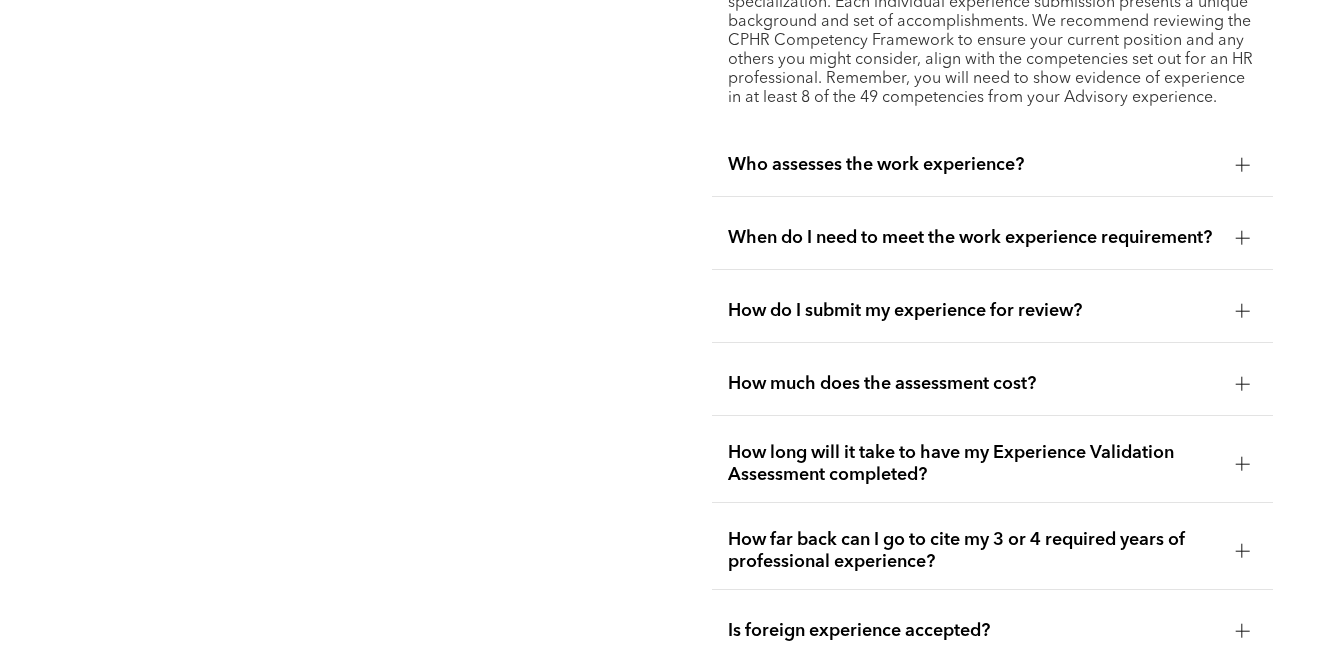 scroll, scrollTop: 3818, scrollLeft: 0, axis: vertical 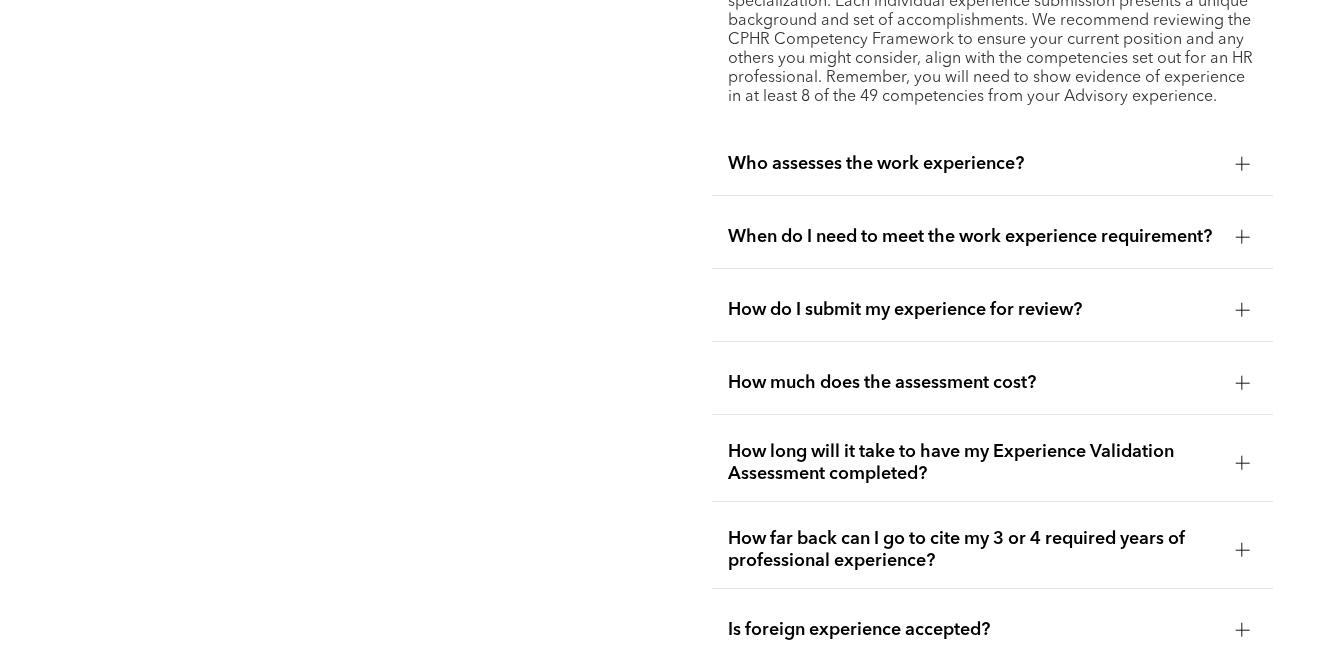 click on "Who assesses the work experience?" at bounding box center [973, 164] 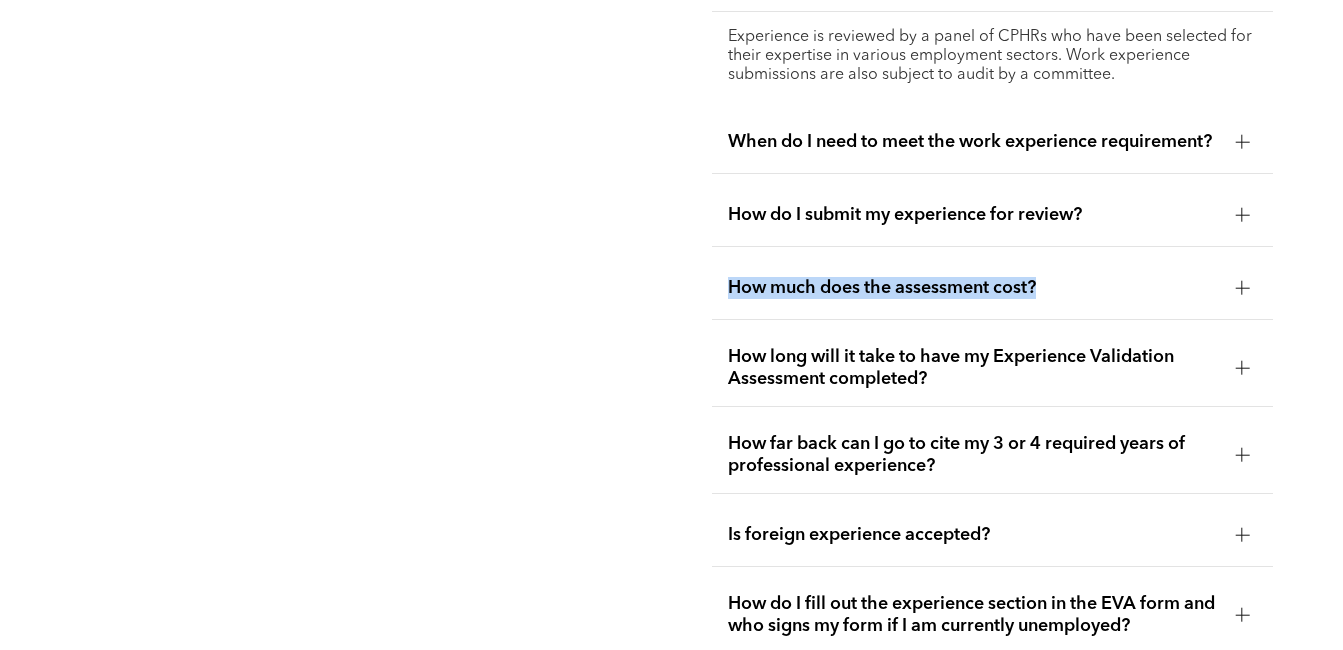 drag, startPoint x: 1245, startPoint y: 266, endPoint x: 1230, endPoint y: 278, distance: 19.209373 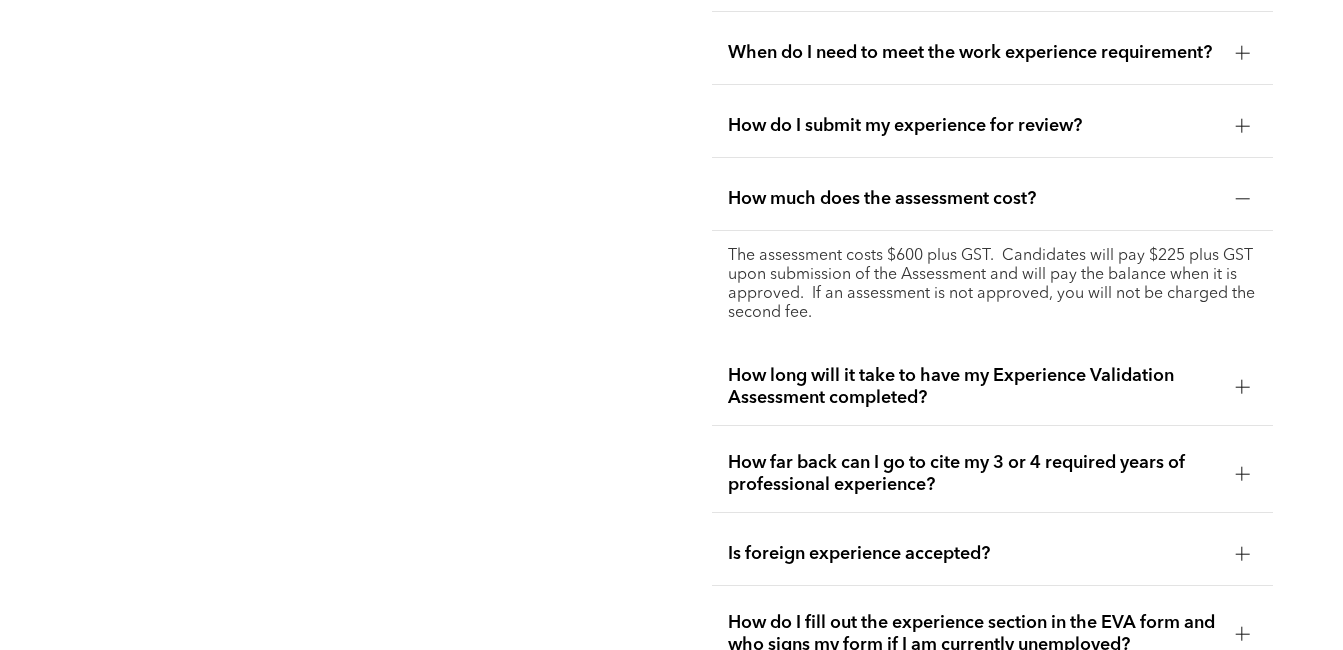 click on "How long will it take to have my Experience Validation Assessment completed?" at bounding box center [992, 387] 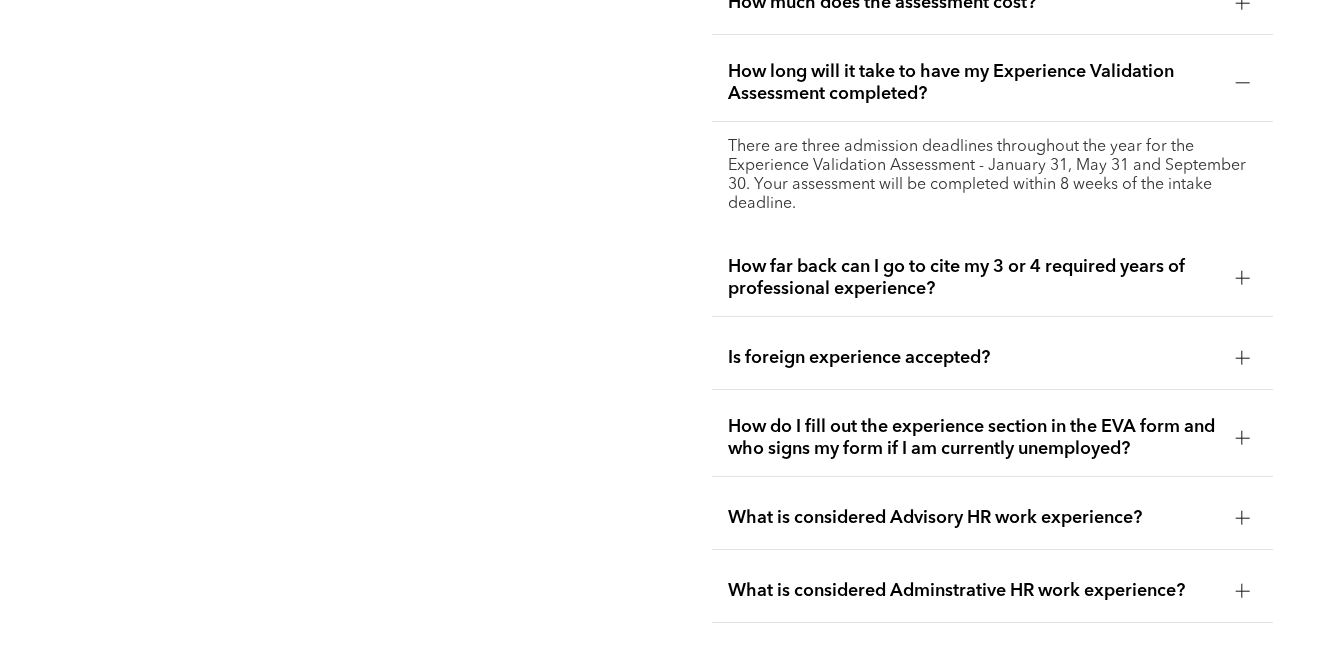 scroll, scrollTop: 4018, scrollLeft: 0, axis: vertical 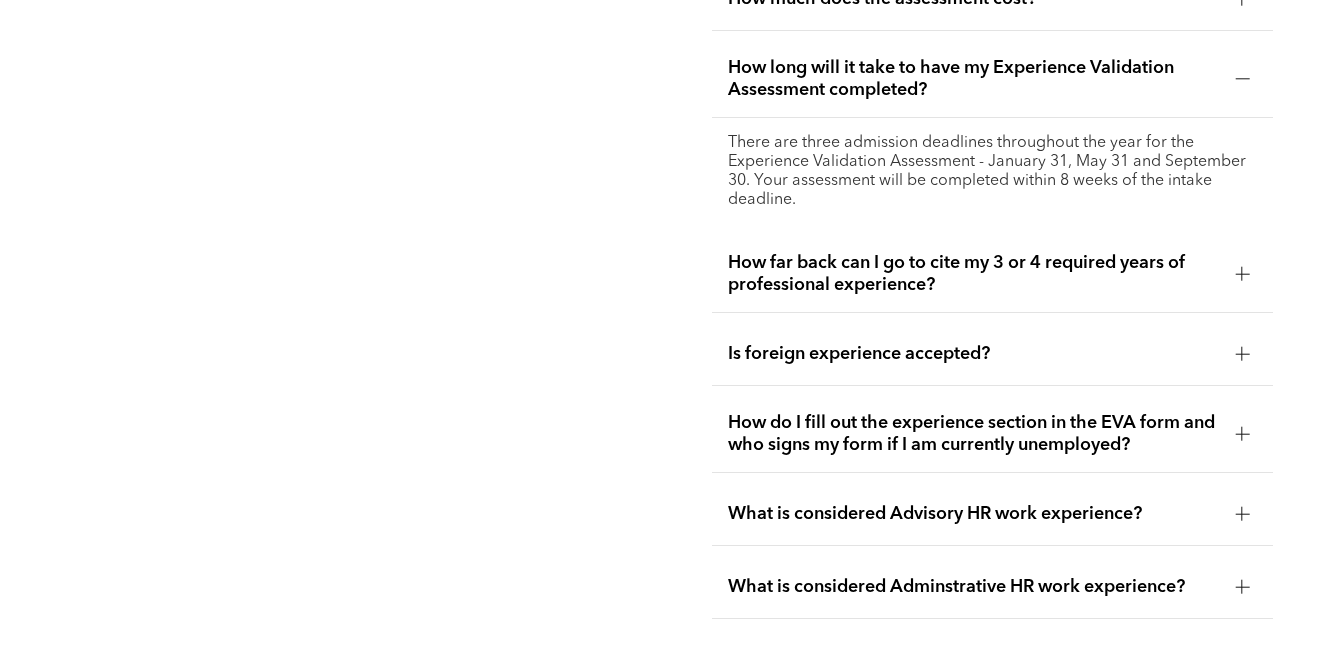 click on "How far back can I go to cite my 3 or 4 required years of professional experience?" at bounding box center (992, 274) 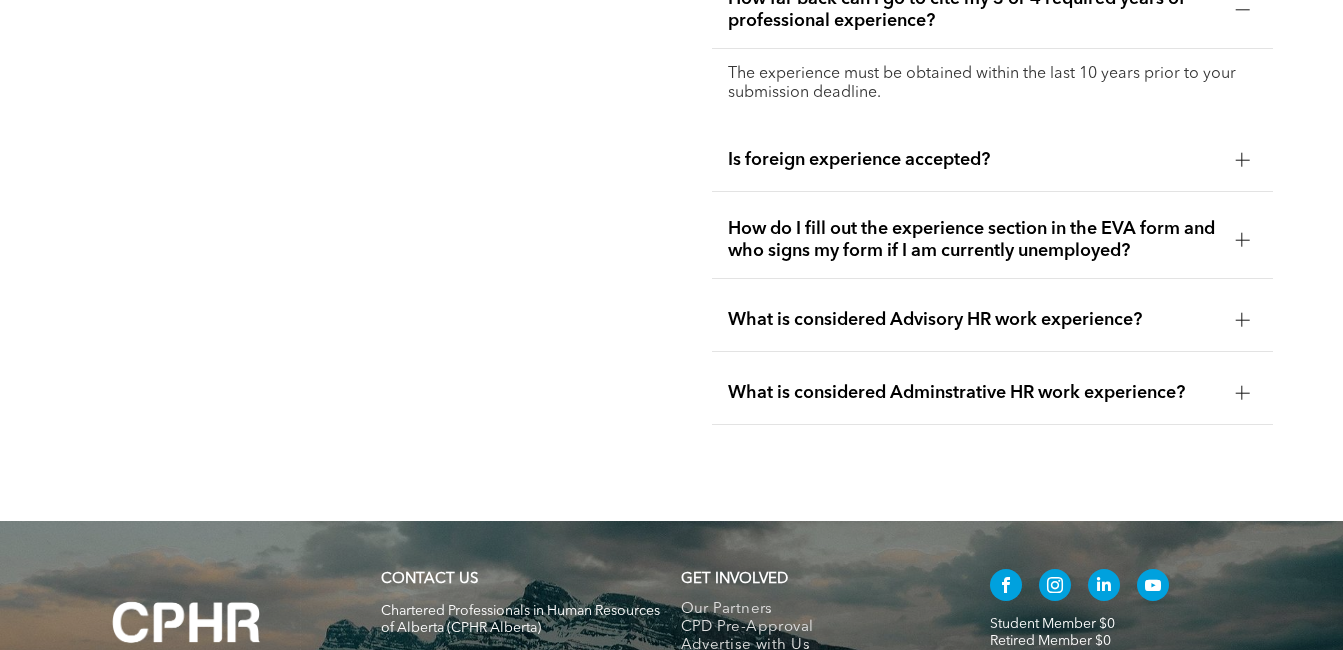 scroll, scrollTop: 4218, scrollLeft: 0, axis: vertical 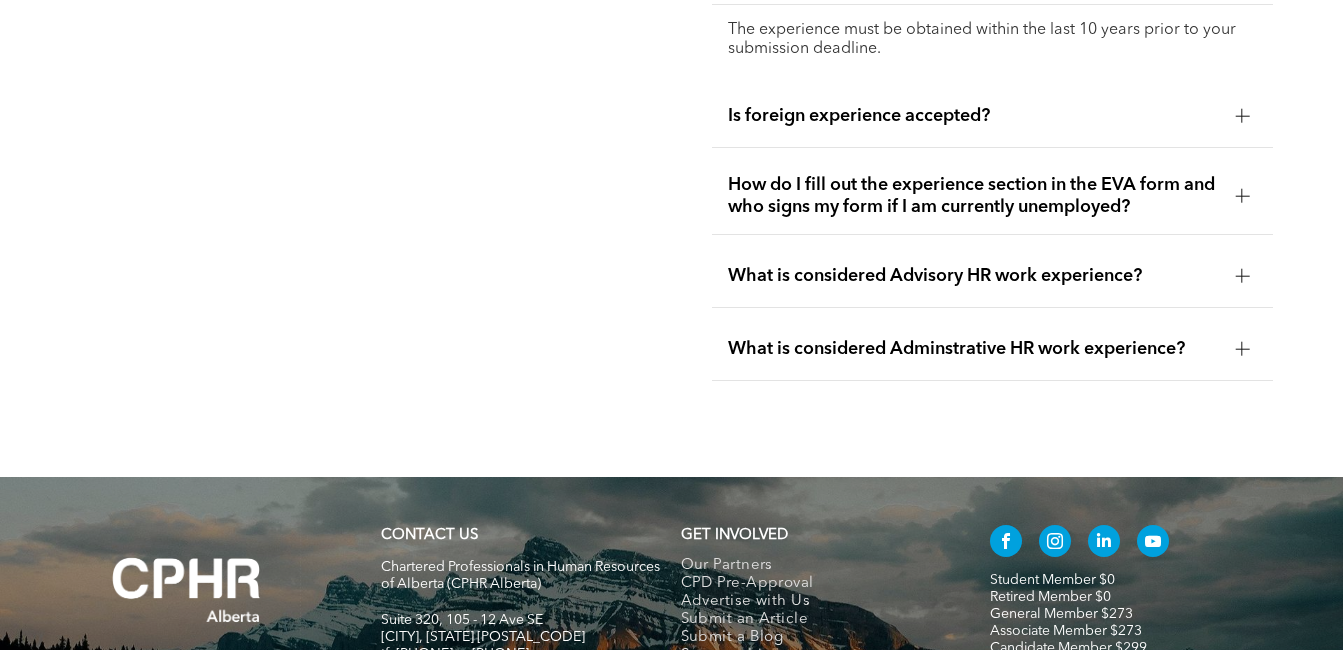 click on "Is foreign experience accepted?" at bounding box center (973, 116) 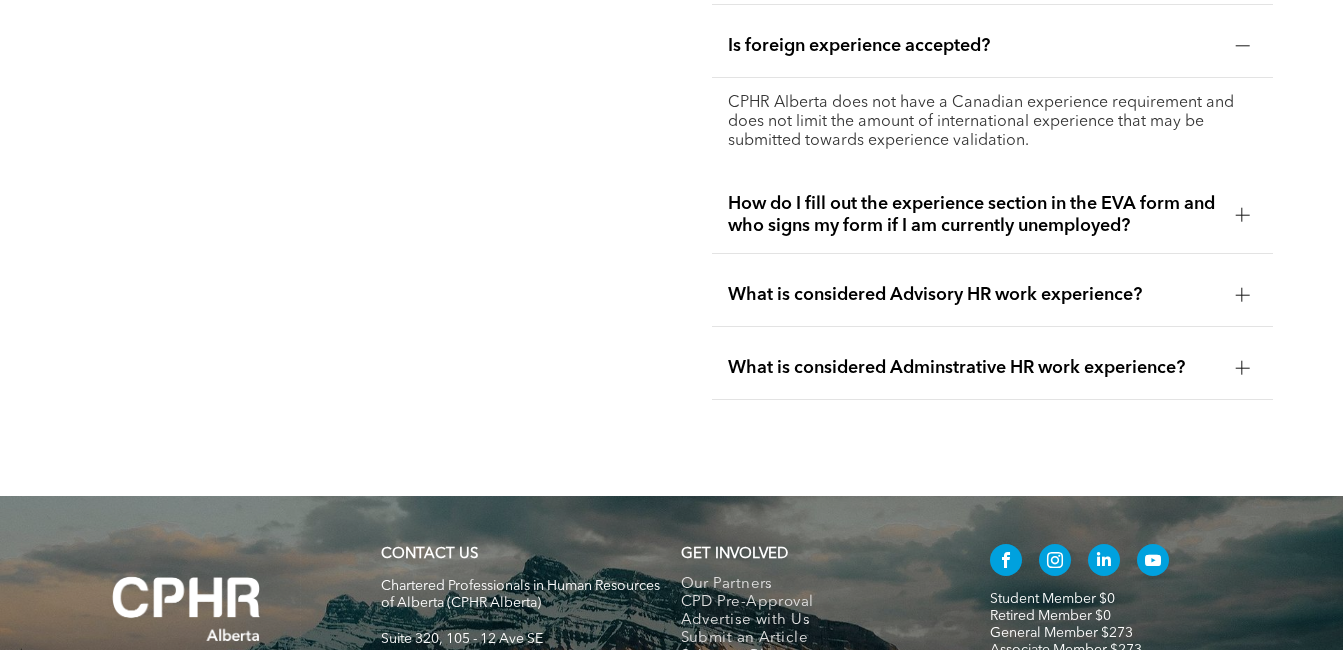 click on "What is considered Advisory HR work experience?" at bounding box center [973, 295] 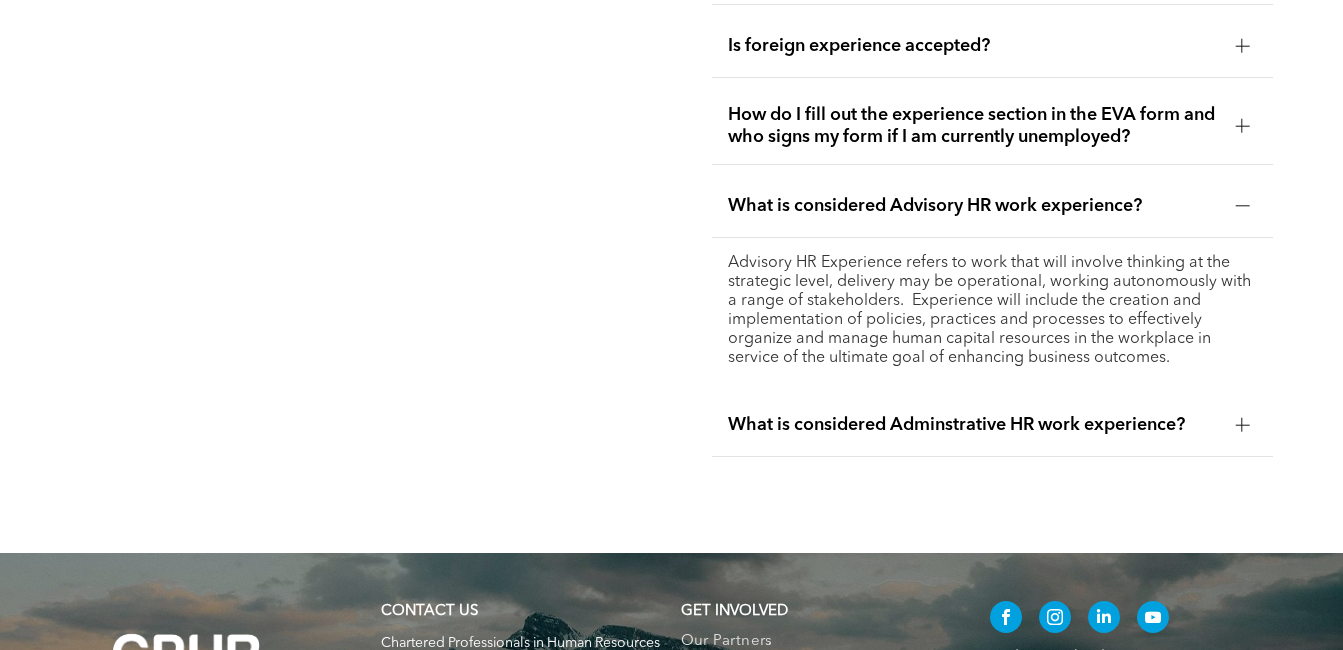 scroll, scrollTop: 4318, scrollLeft: 0, axis: vertical 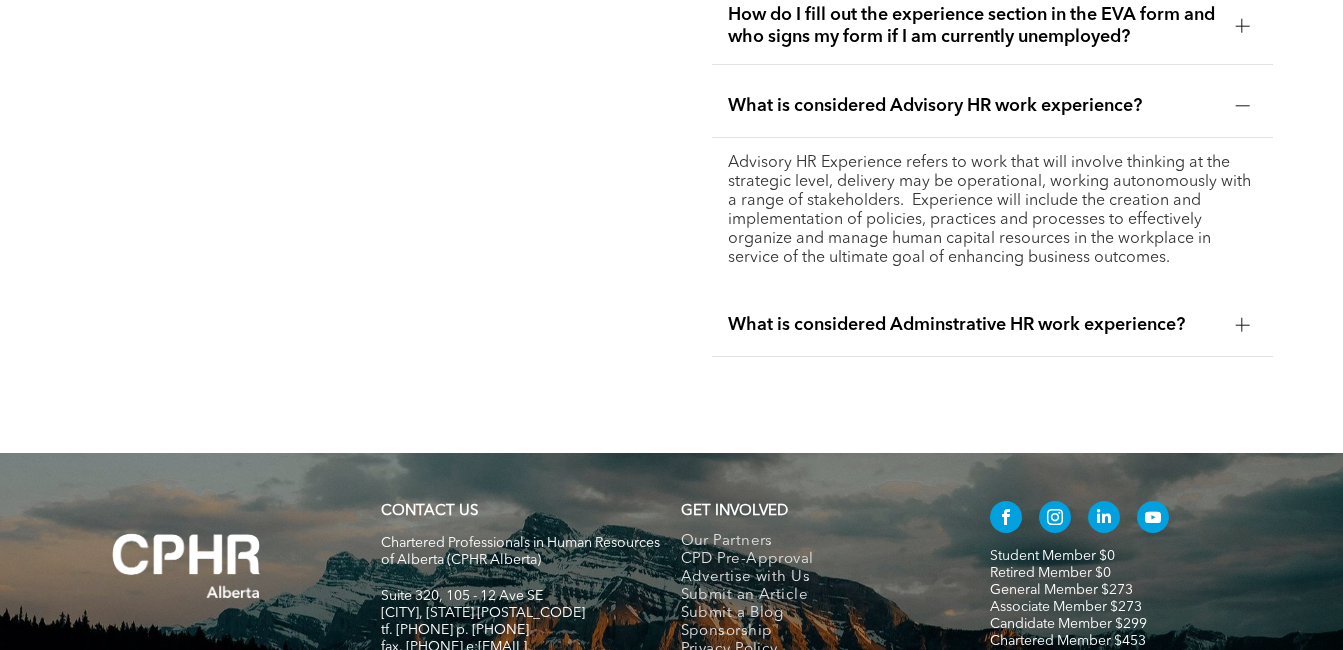 click on "What is considered Adminstrative HR work experience?" at bounding box center [973, 325] 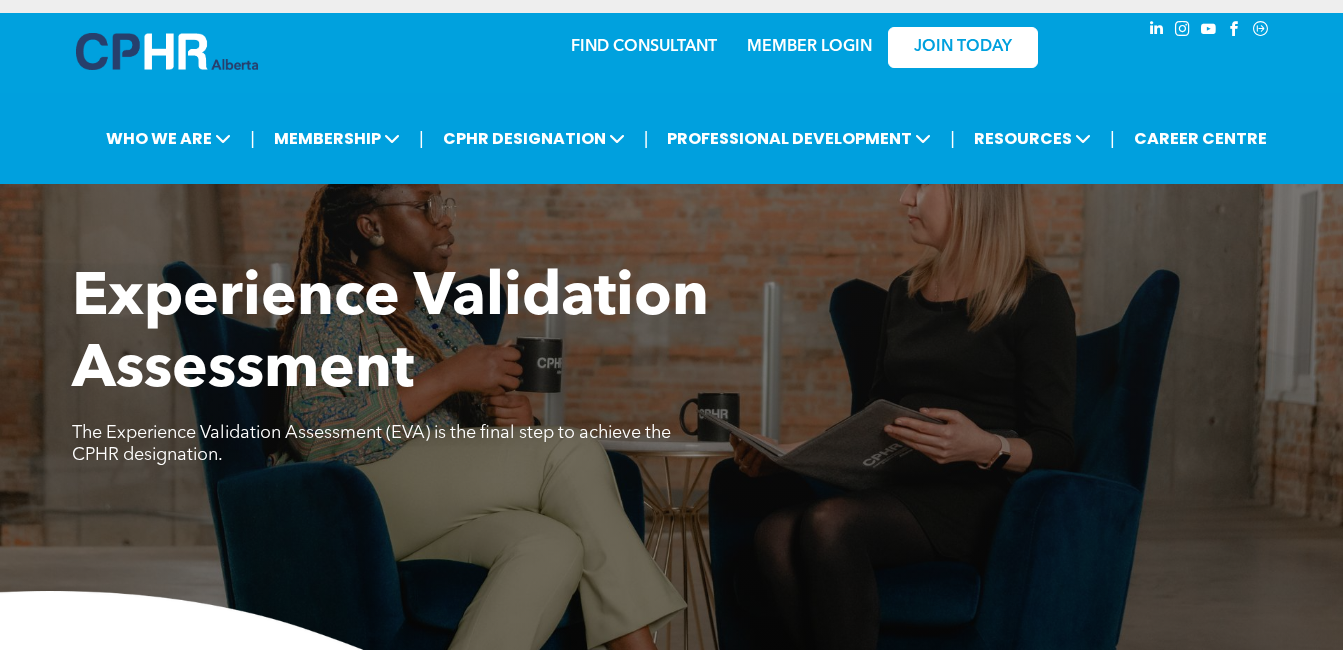 scroll, scrollTop: 0, scrollLeft: 0, axis: both 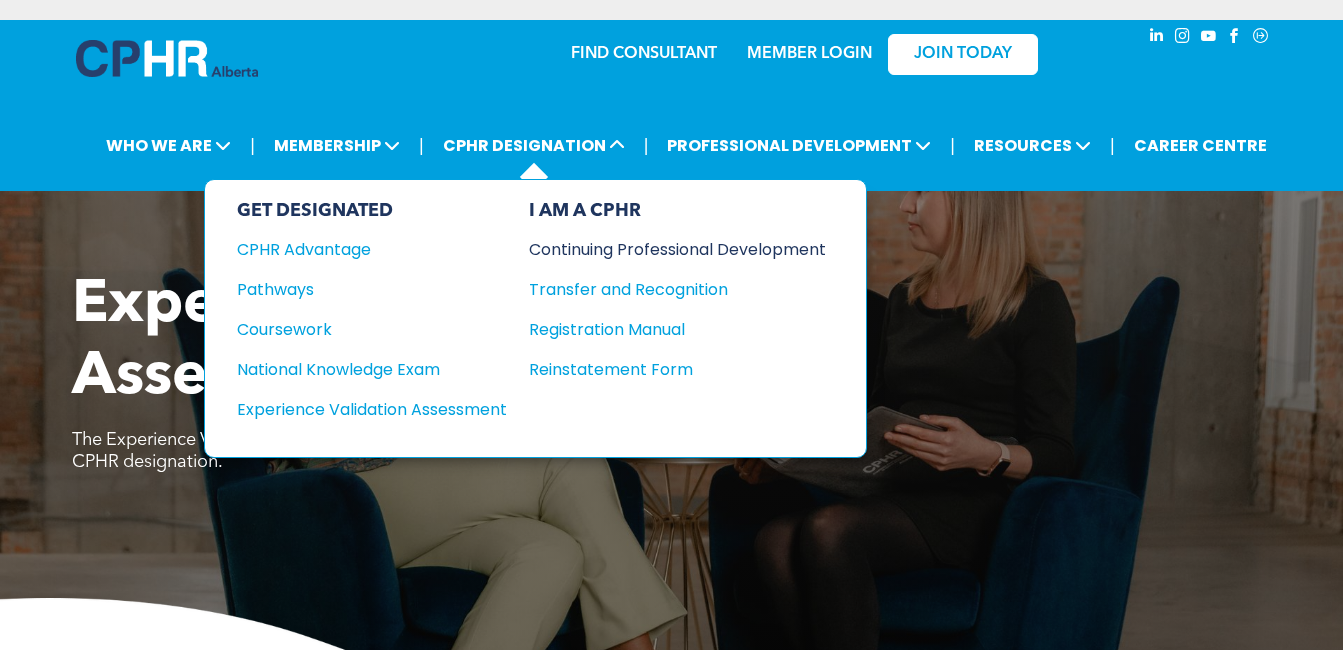 click on "Continuing Professional Development" at bounding box center [662, 249] 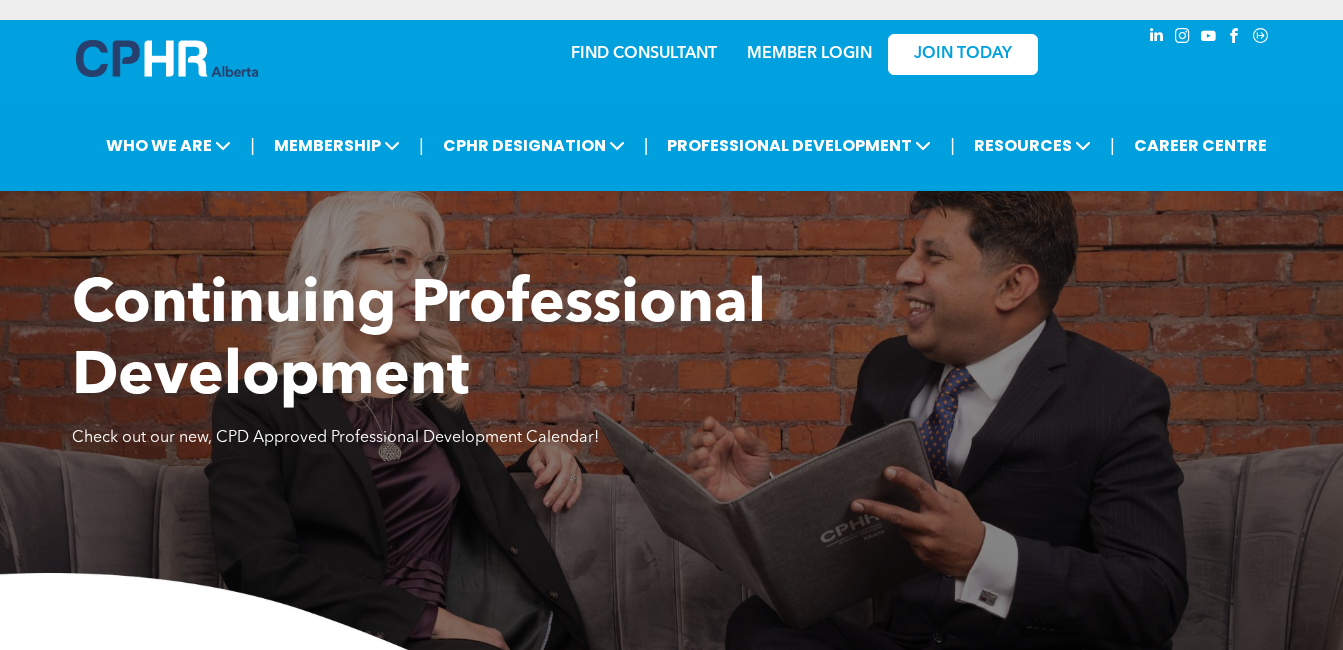 scroll, scrollTop: 0, scrollLeft: 0, axis: both 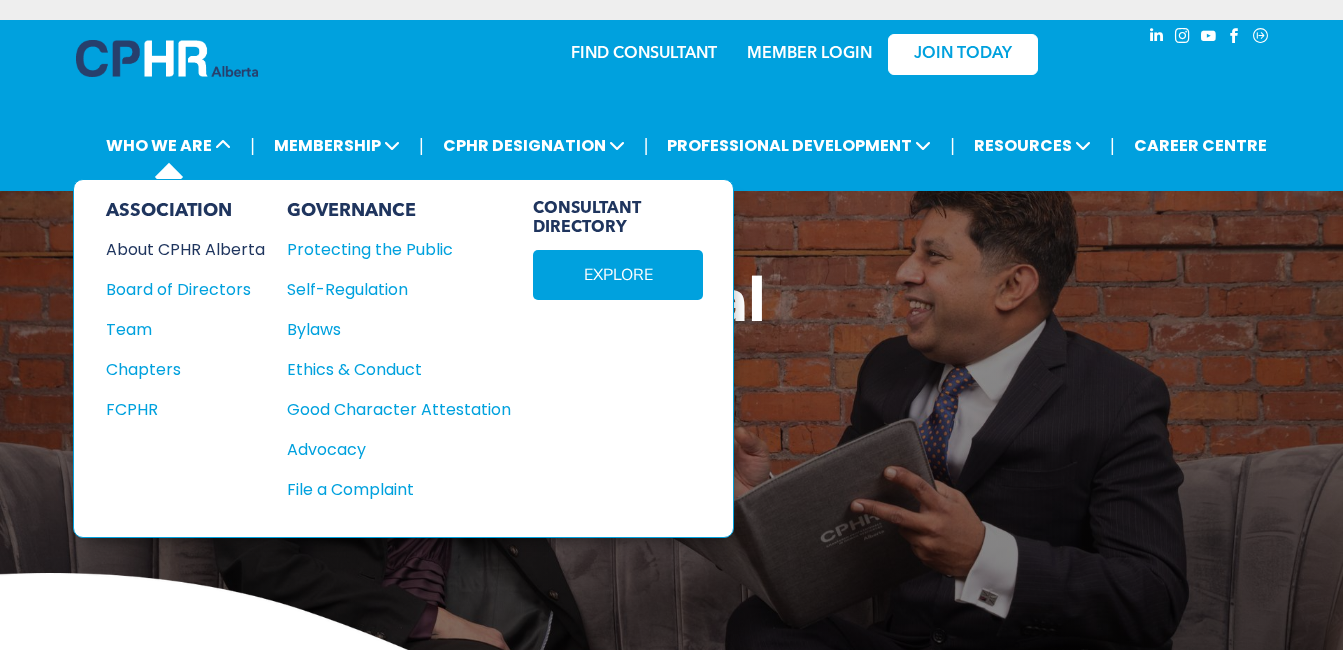 click on "About CPHR Alberta" at bounding box center [177, 249] 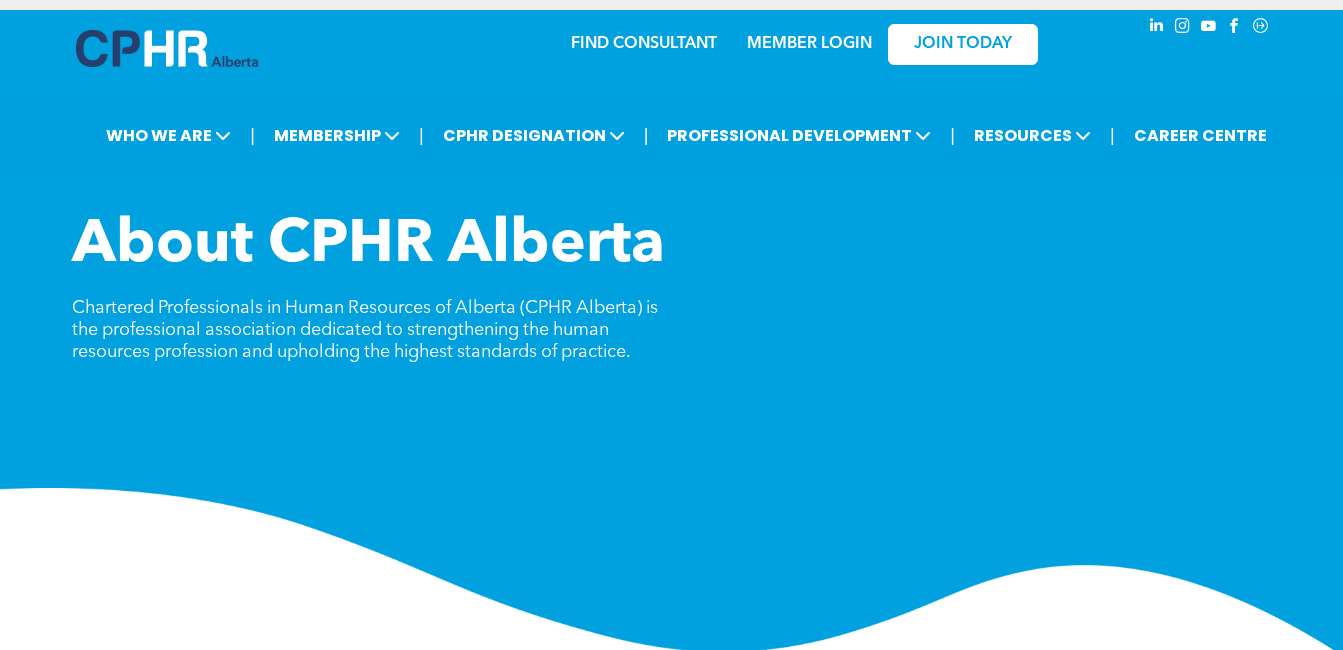 scroll, scrollTop: 0, scrollLeft: 0, axis: both 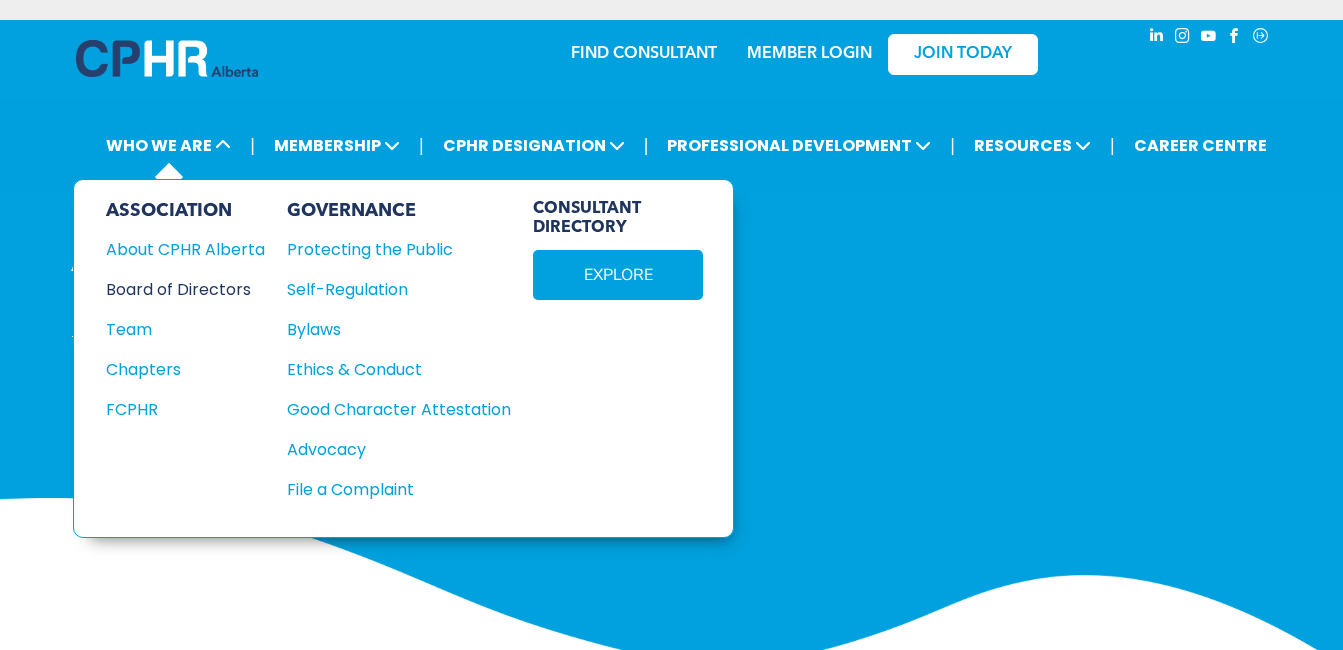 click on "Board of Directors" at bounding box center (177, 289) 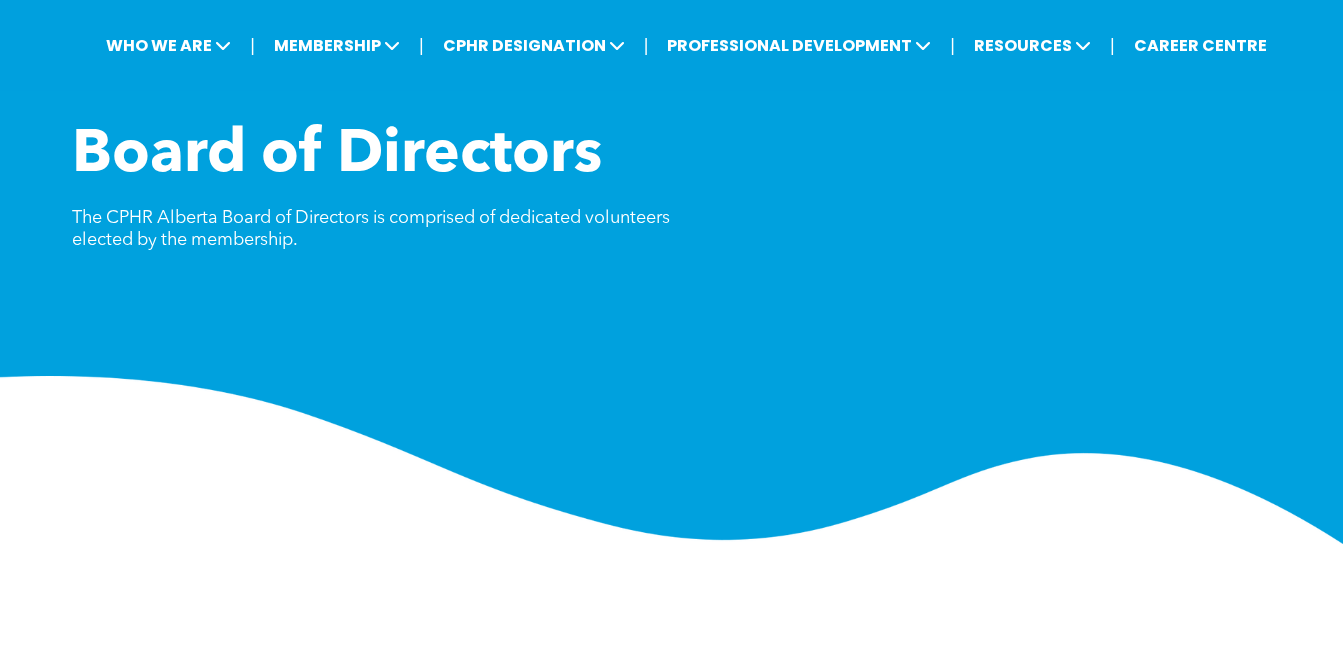 scroll, scrollTop: 0, scrollLeft: 0, axis: both 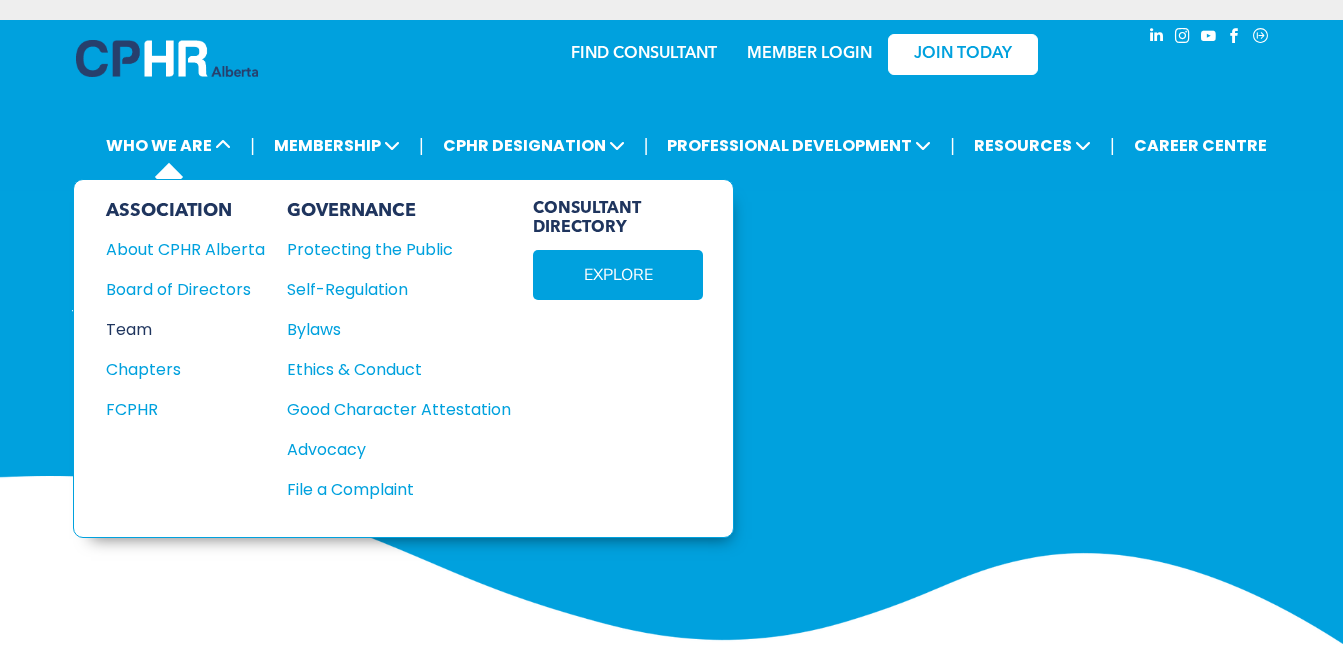 click on "Team" at bounding box center (177, 329) 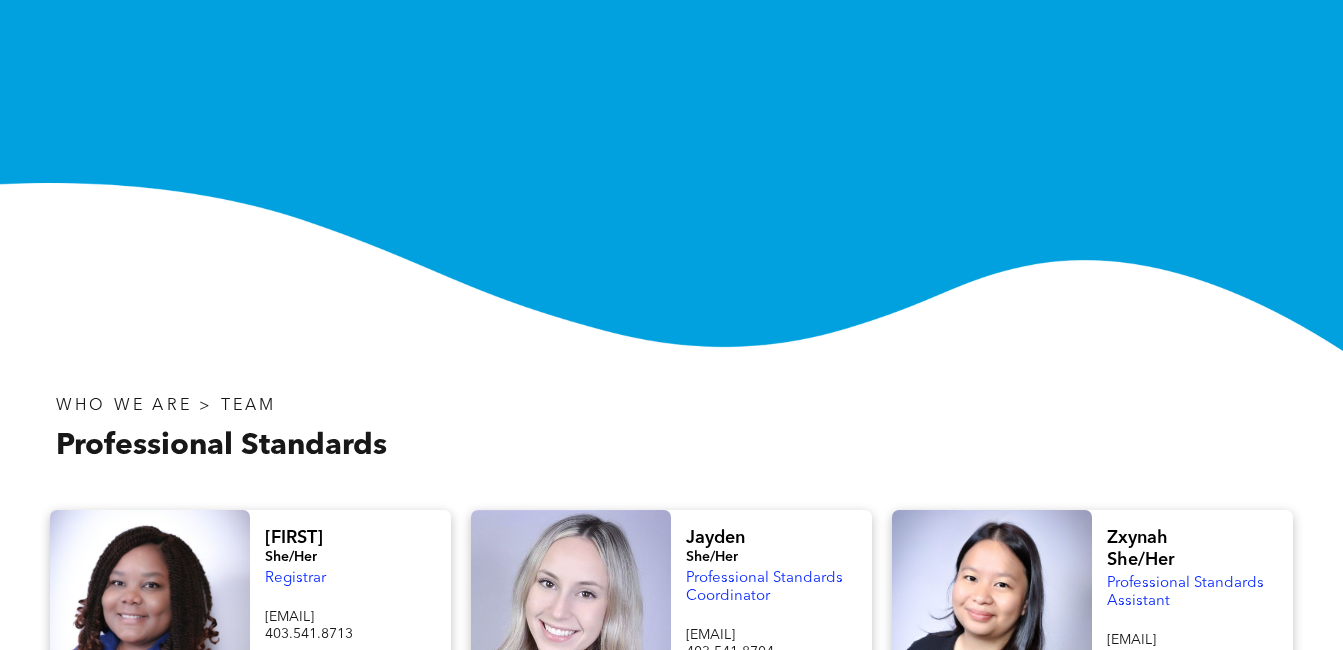scroll, scrollTop: 0, scrollLeft: 0, axis: both 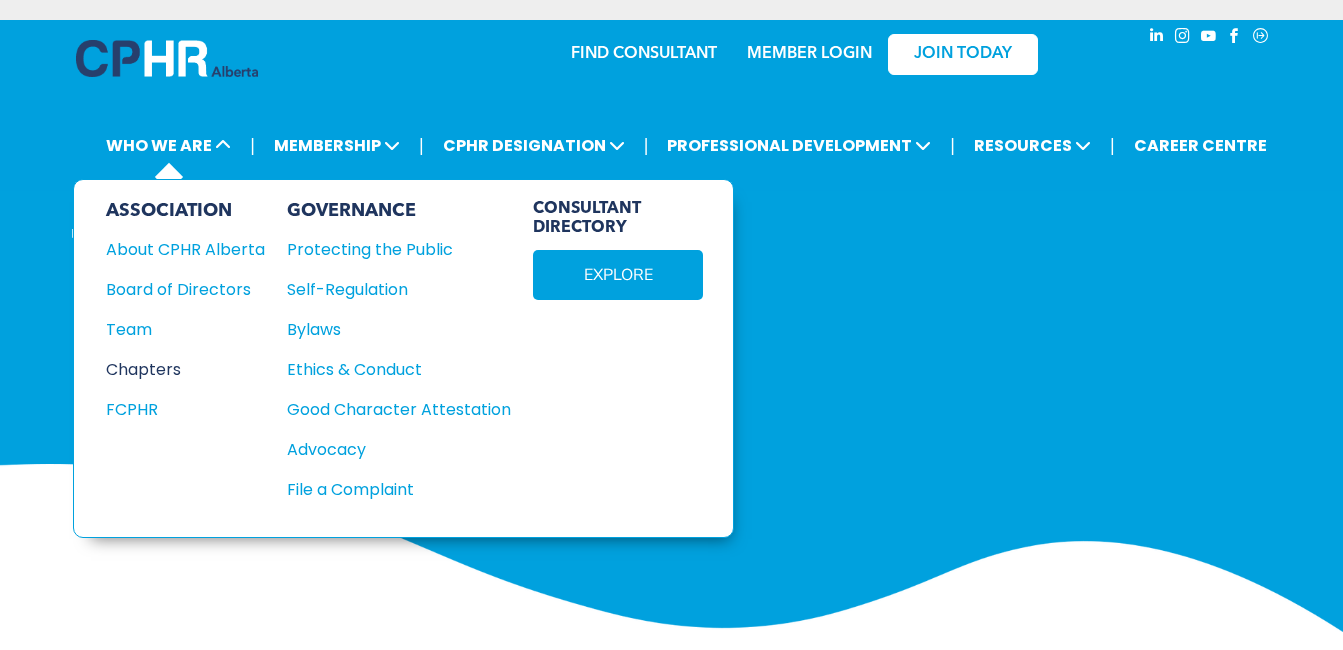 click on "Chapters" at bounding box center (177, 369) 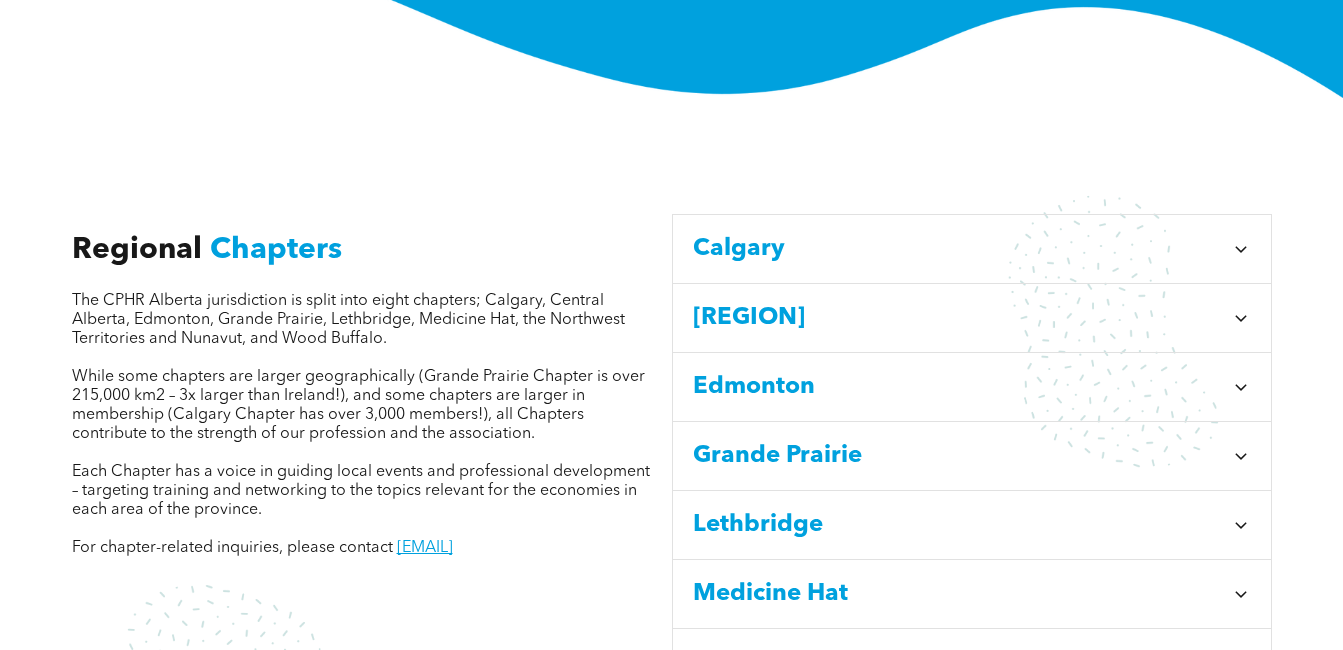 scroll, scrollTop: 600, scrollLeft: 0, axis: vertical 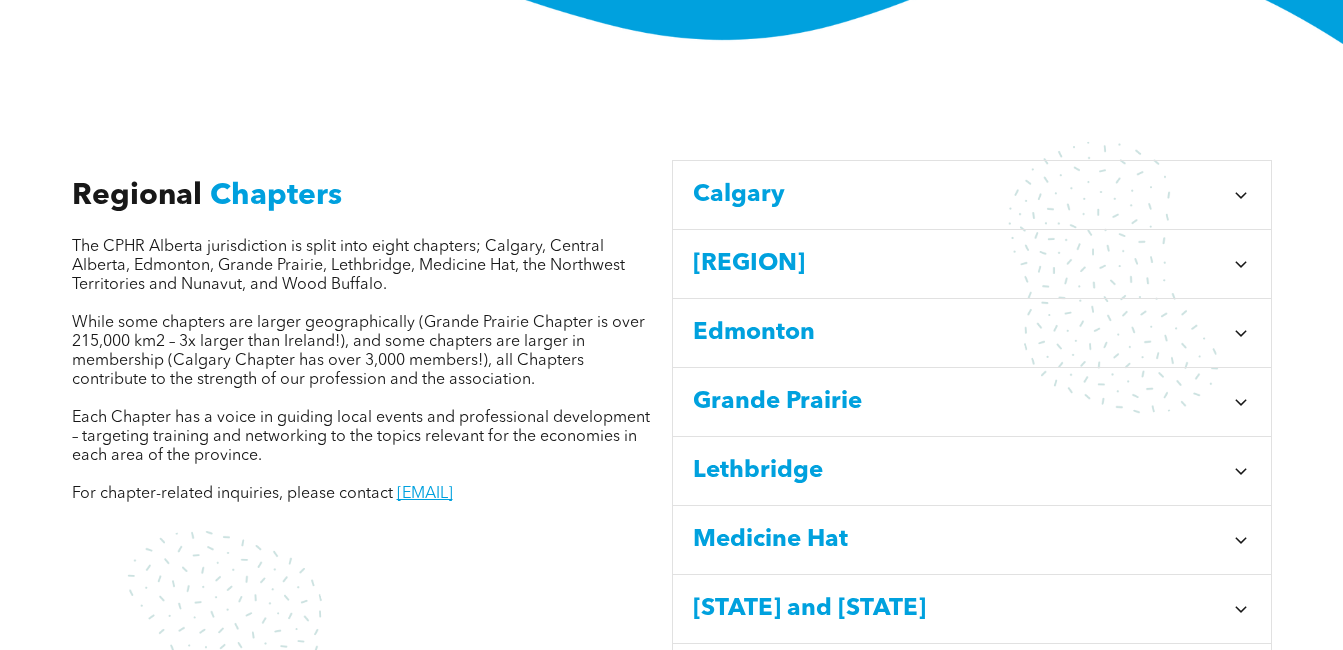 click on "Calgary" at bounding box center (972, 195) 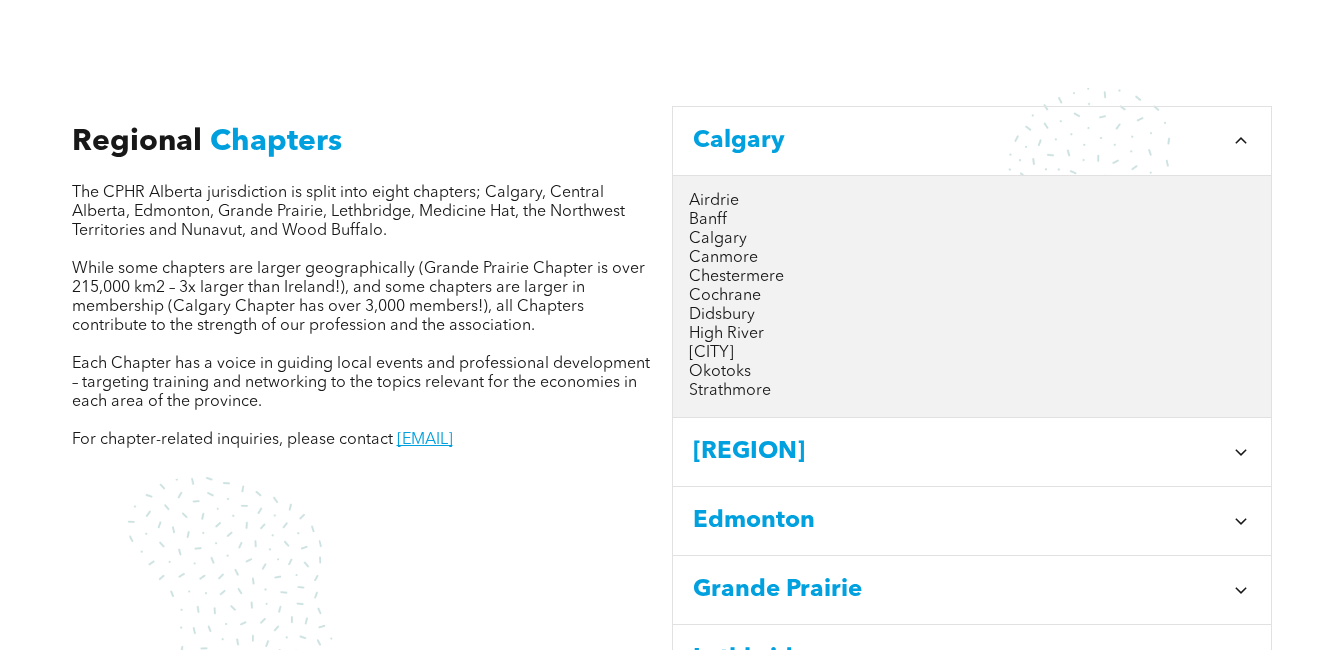 scroll, scrollTop: 800, scrollLeft: 0, axis: vertical 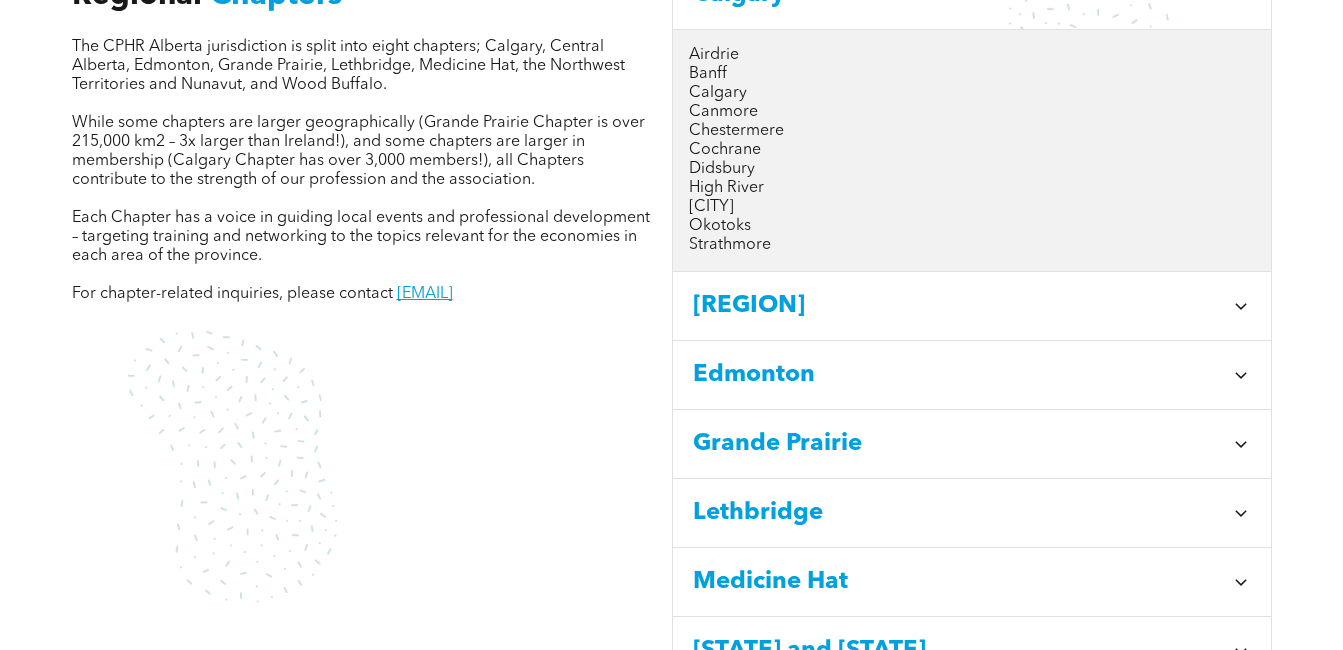 click on "Central Alberta" at bounding box center (958, 306) 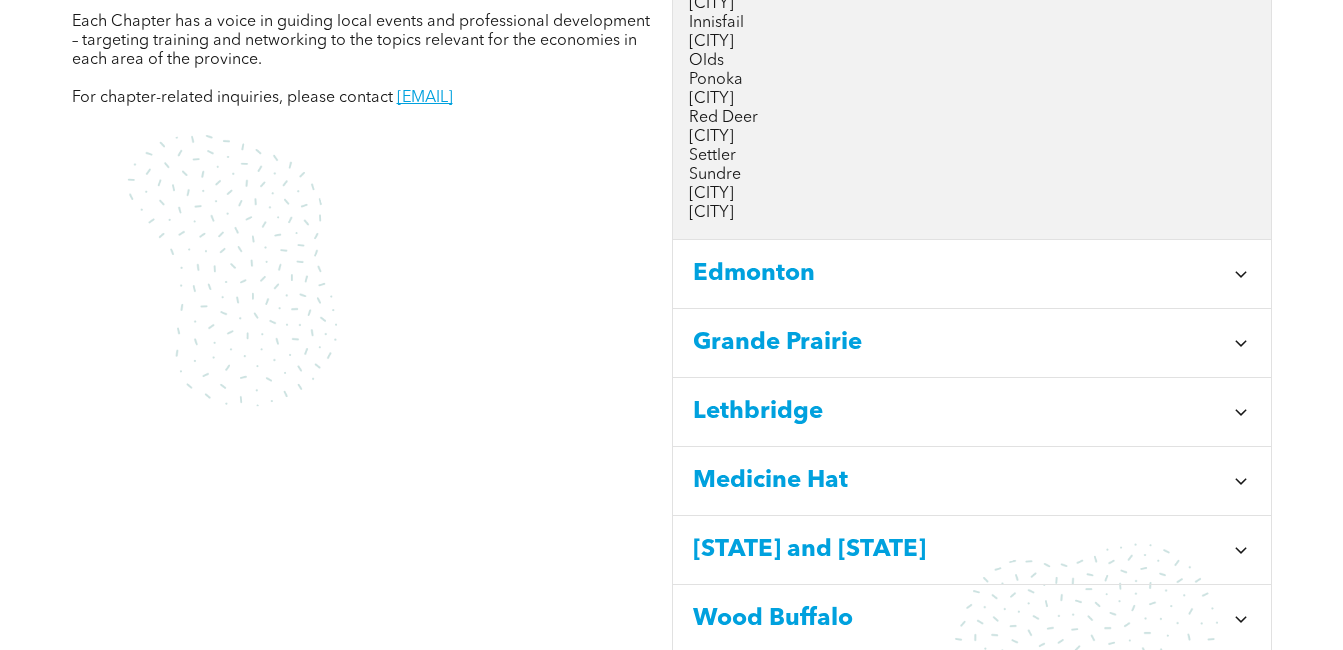 scroll, scrollTop: 1000, scrollLeft: 0, axis: vertical 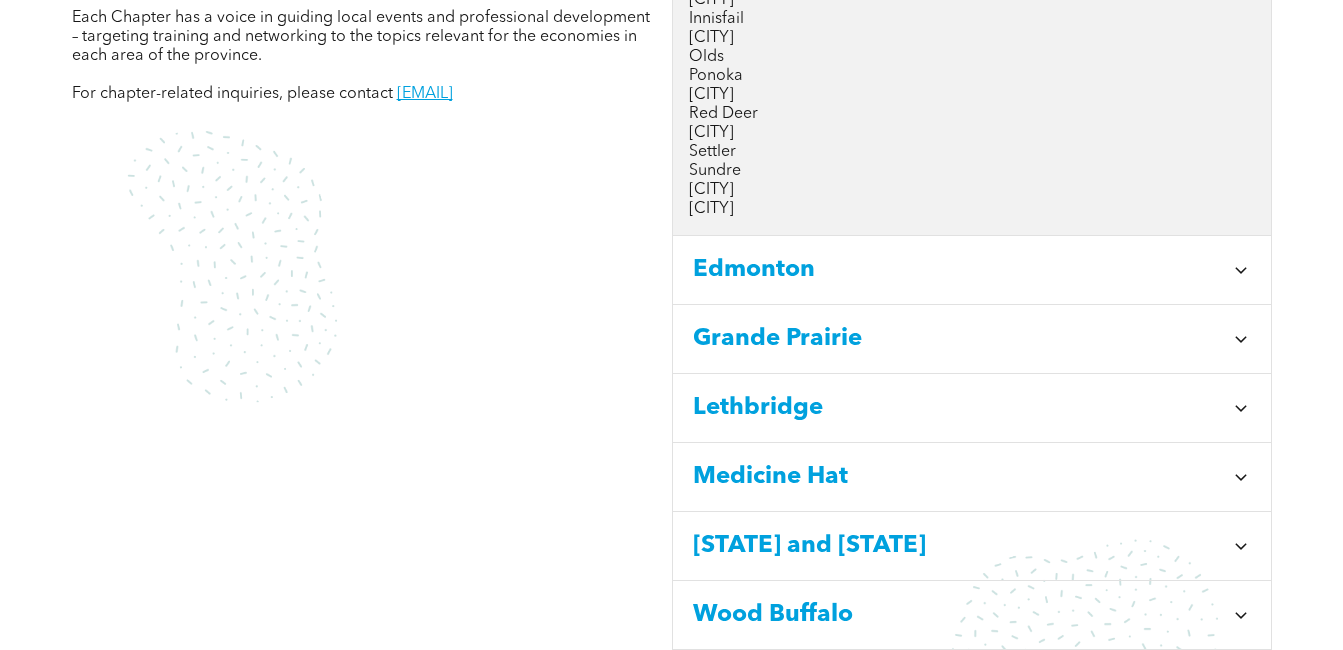click on "Edmonton" at bounding box center [958, 270] 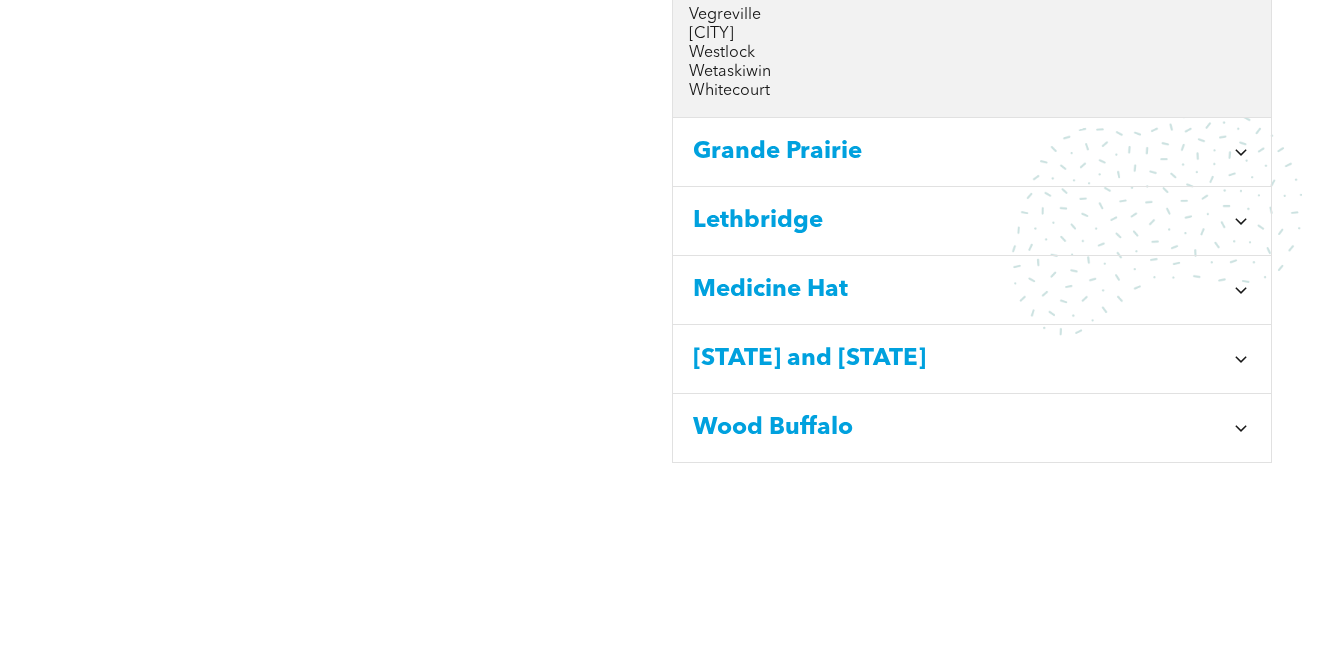 scroll, scrollTop: 1500, scrollLeft: 0, axis: vertical 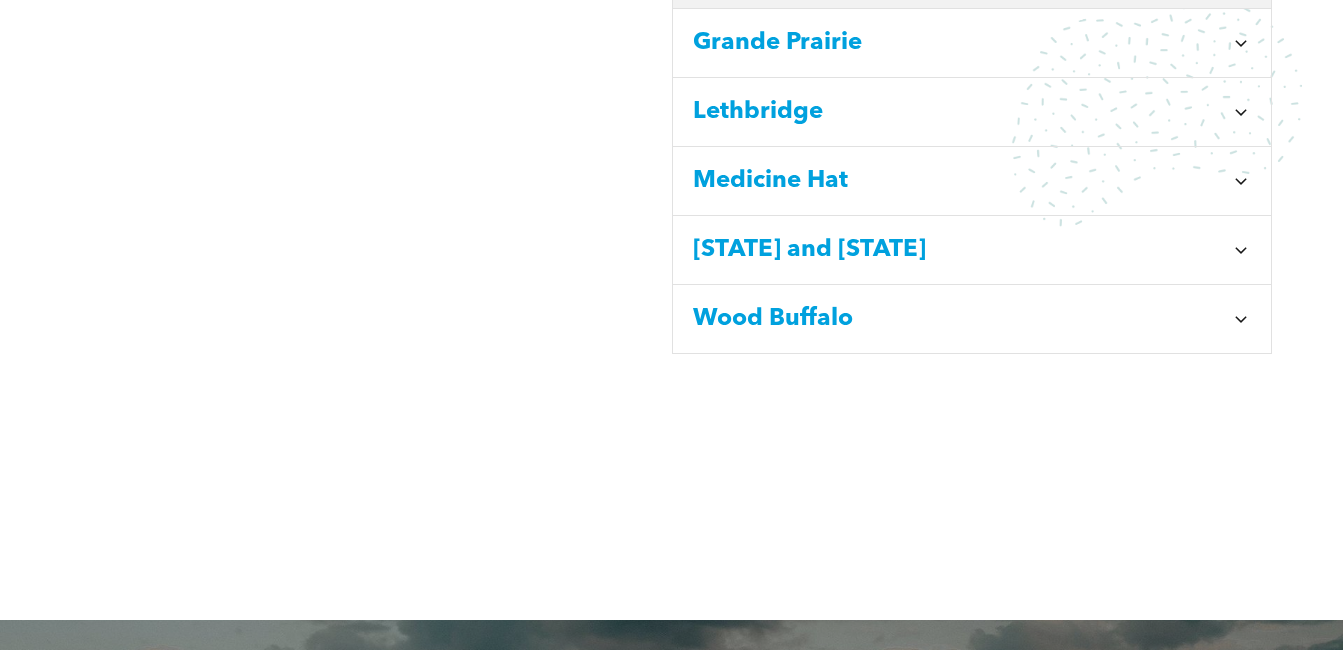 click on "Wood Buffalo" at bounding box center (958, 319) 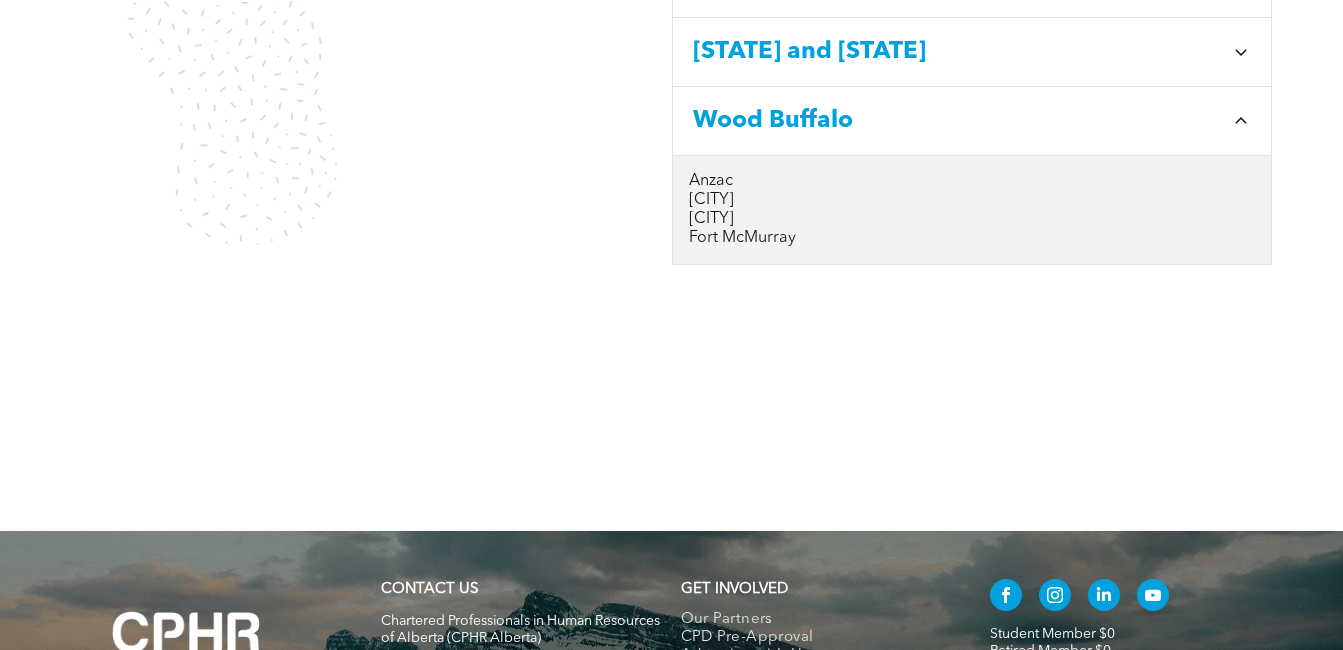 scroll, scrollTop: 1123, scrollLeft: 0, axis: vertical 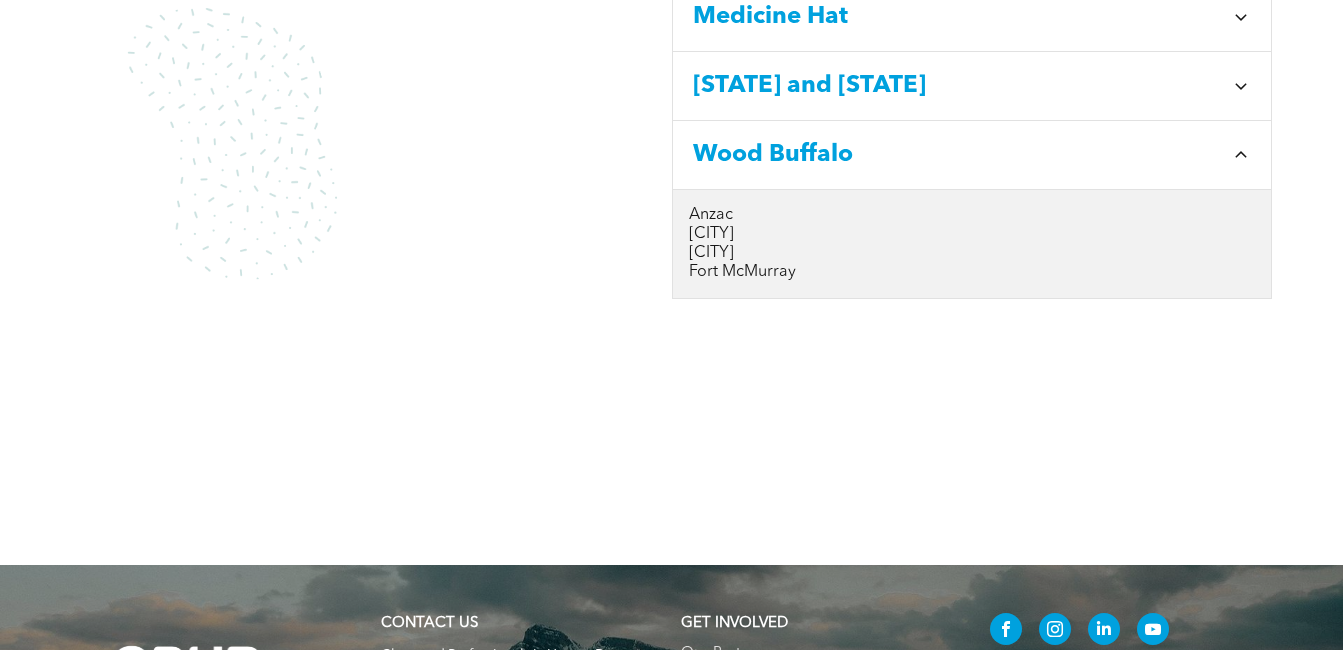 click on "Northwest Territories and Nunavut" at bounding box center [958, 86] 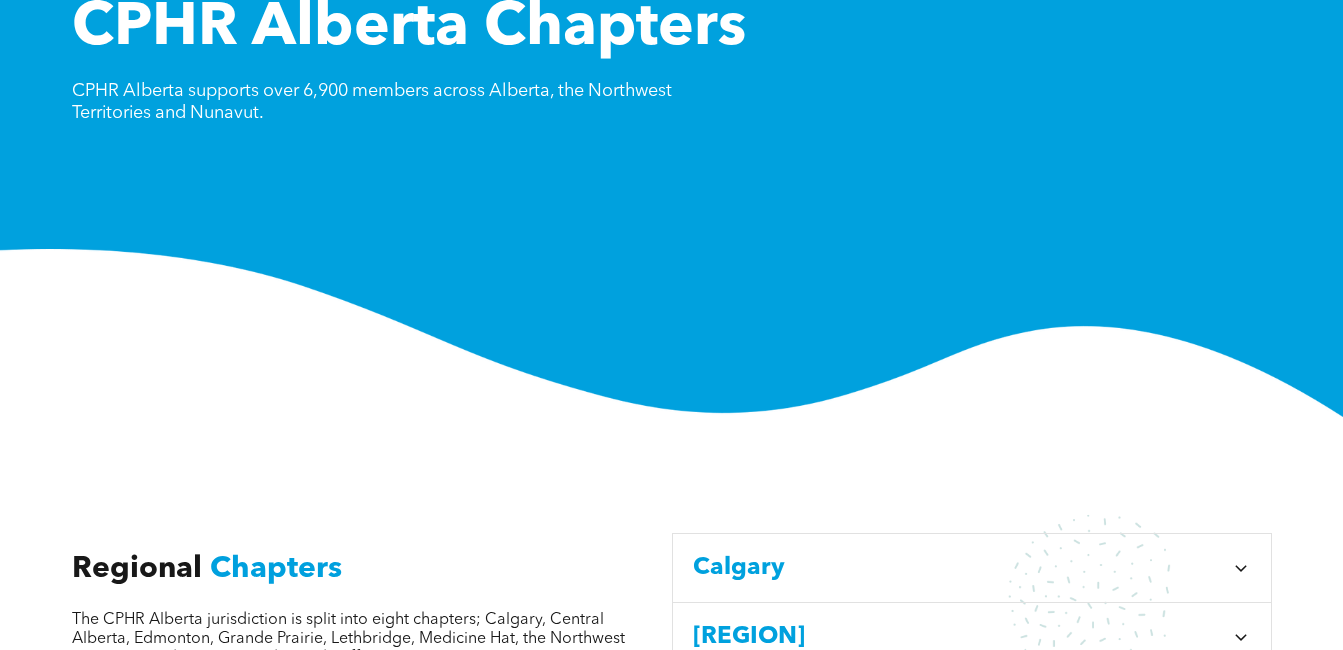 scroll, scrollTop: 0, scrollLeft: 0, axis: both 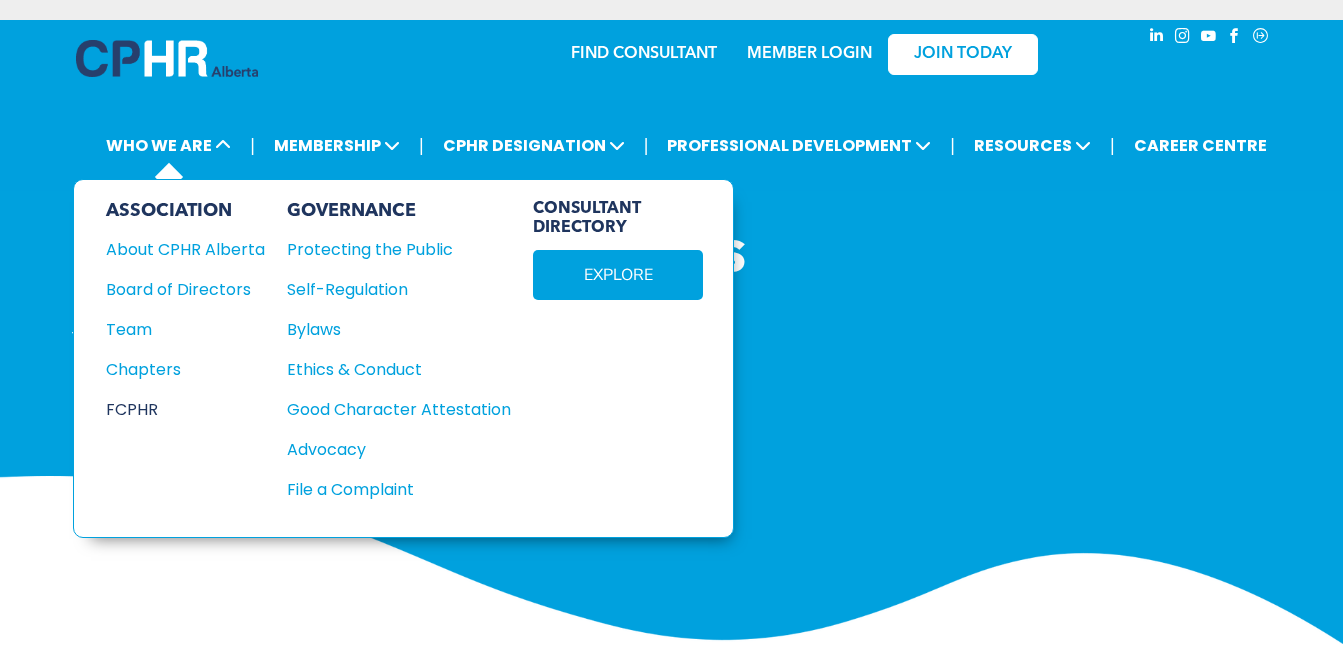 click on "FCPHR" at bounding box center [177, 409] 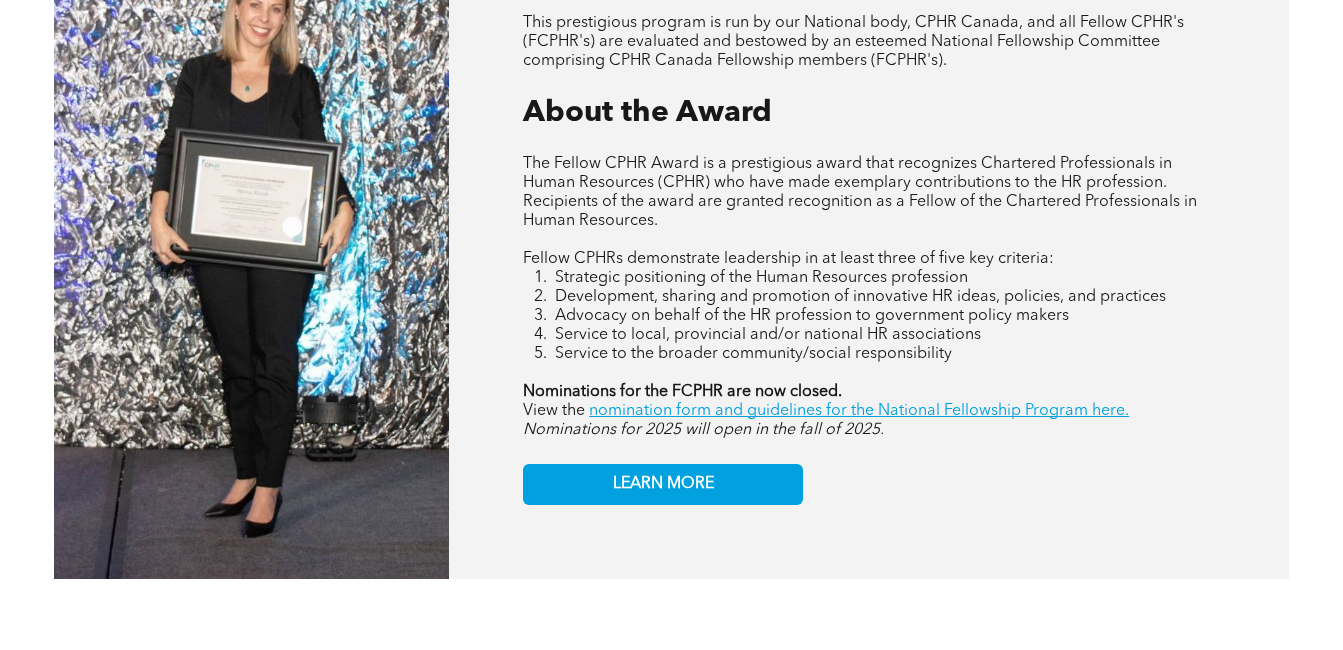 scroll, scrollTop: 1200, scrollLeft: 0, axis: vertical 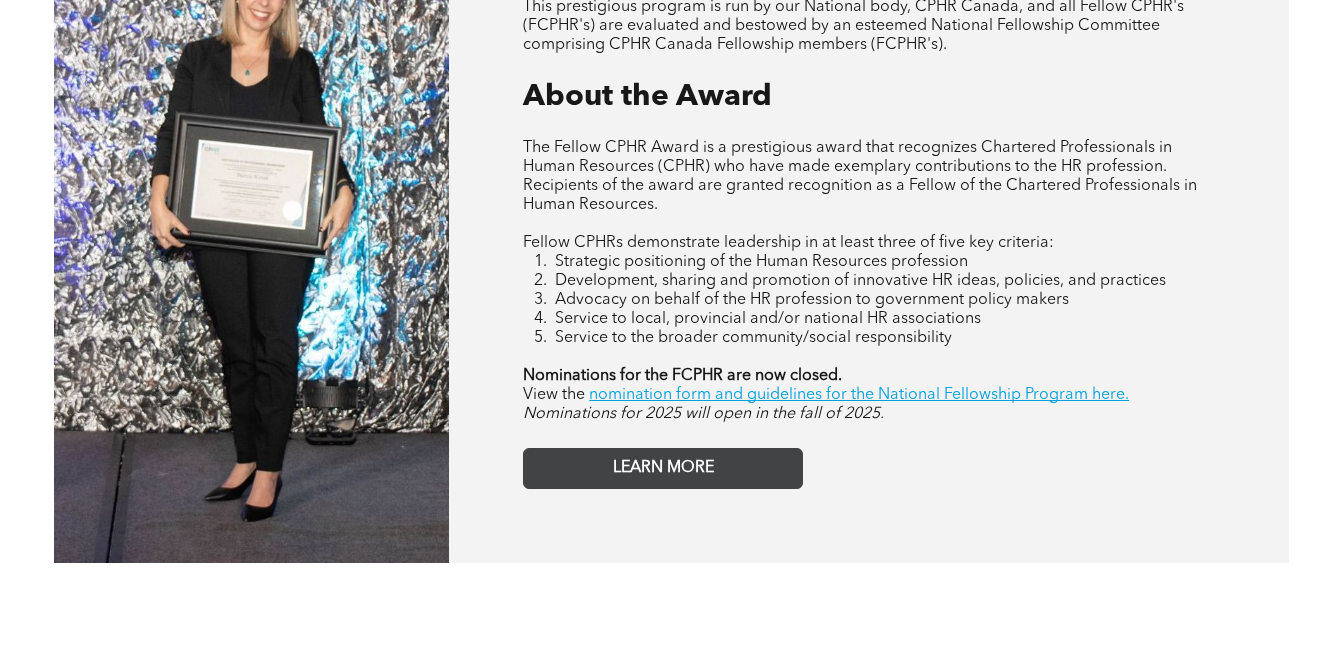 click on "LEARN MORE" at bounding box center [663, 468] 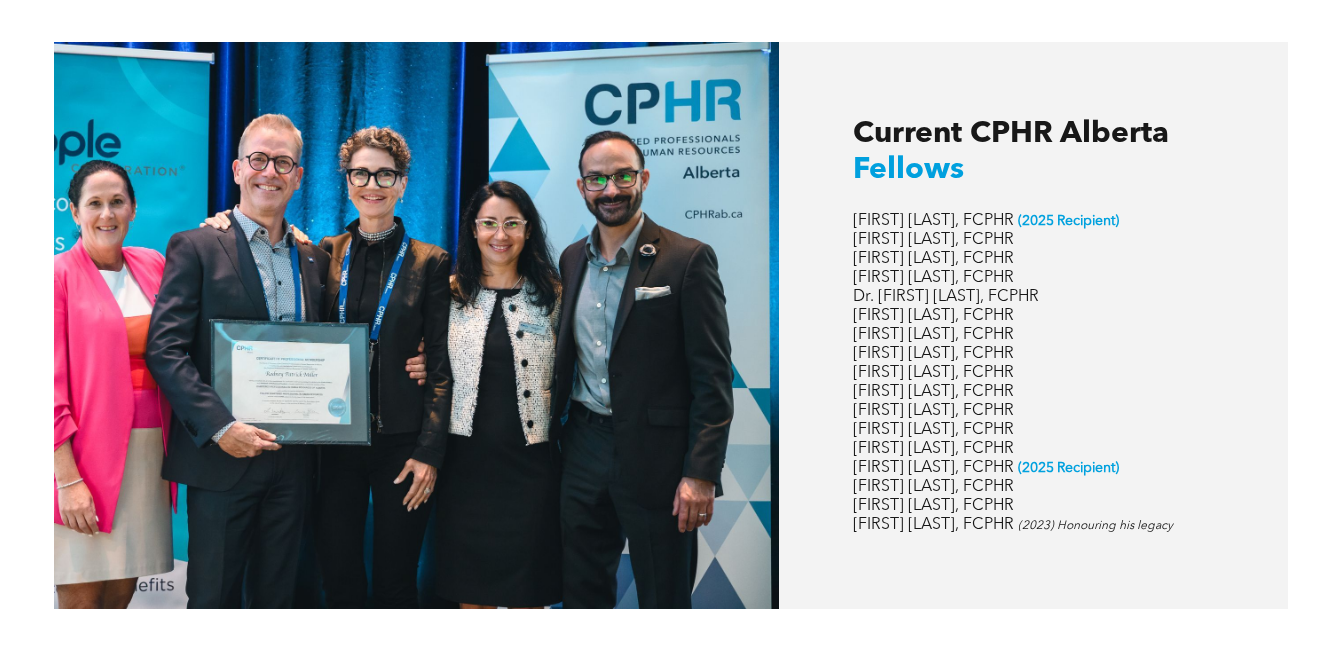 scroll, scrollTop: 2709, scrollLeft: 0, axis: vertical 